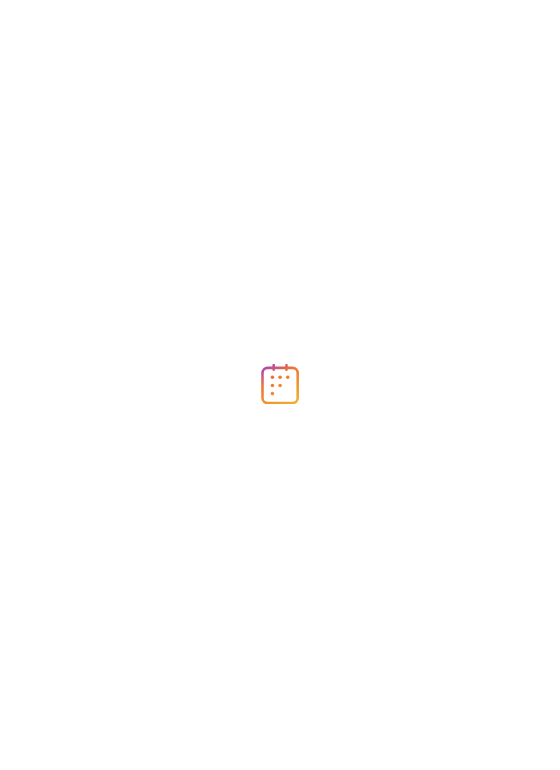 scroll, scrollTop: 0, scrollLeft: 0, axis: both 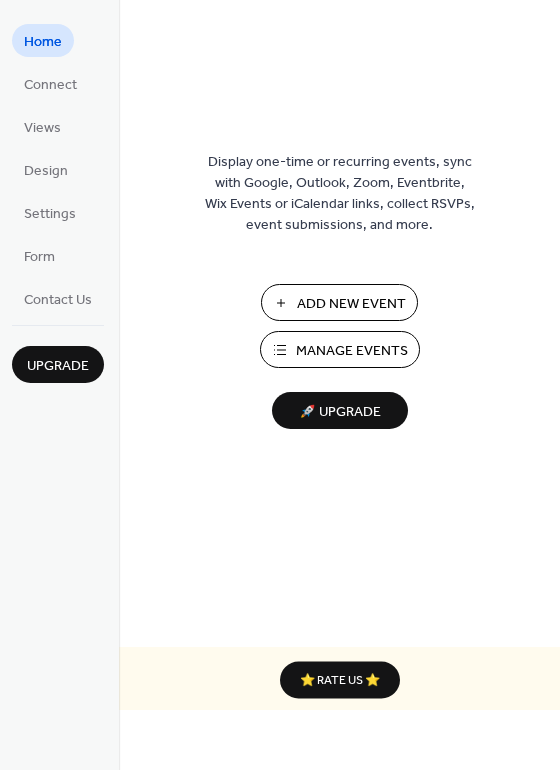 click on "Manage Events" at bounding box center (352, 351) 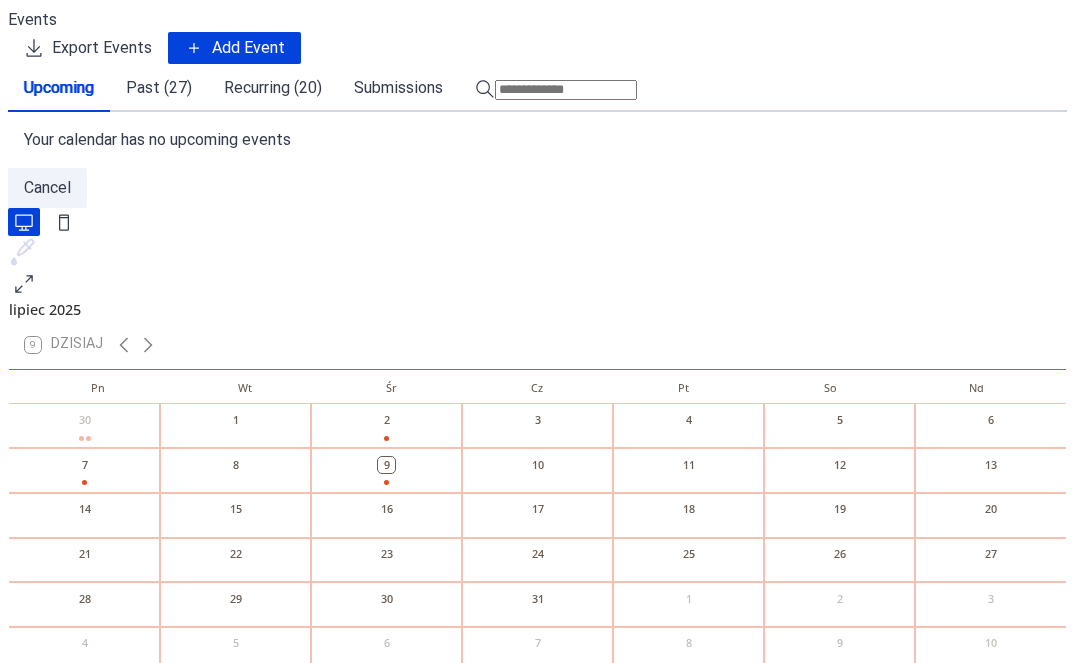 scroll, scrollTop: 0, scrollLeft: 0, axis: both 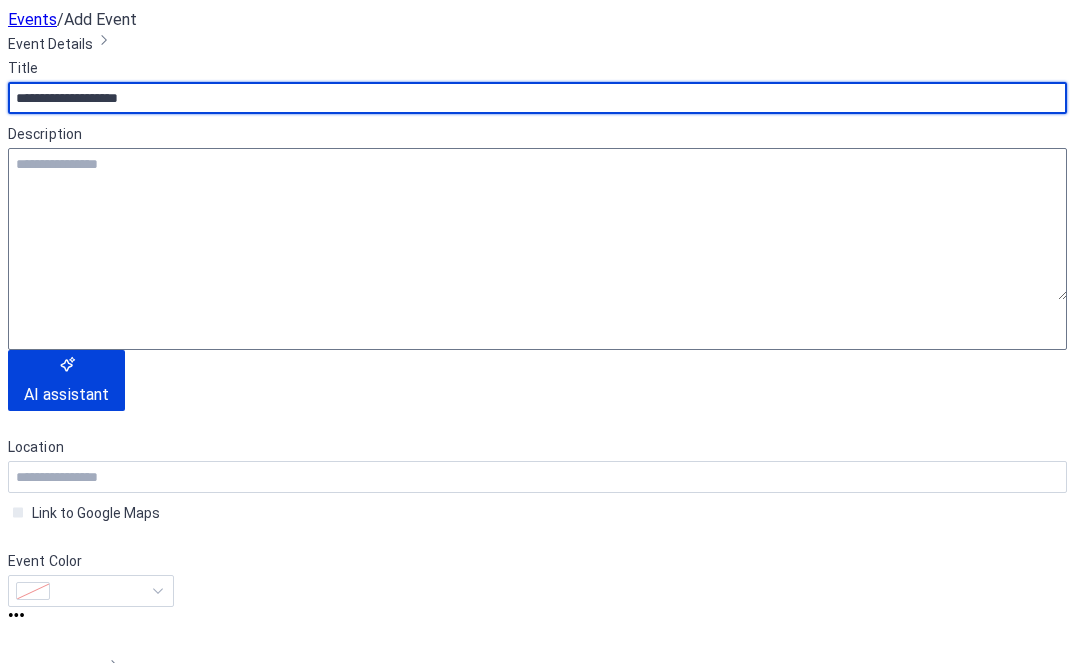 type on "**********" 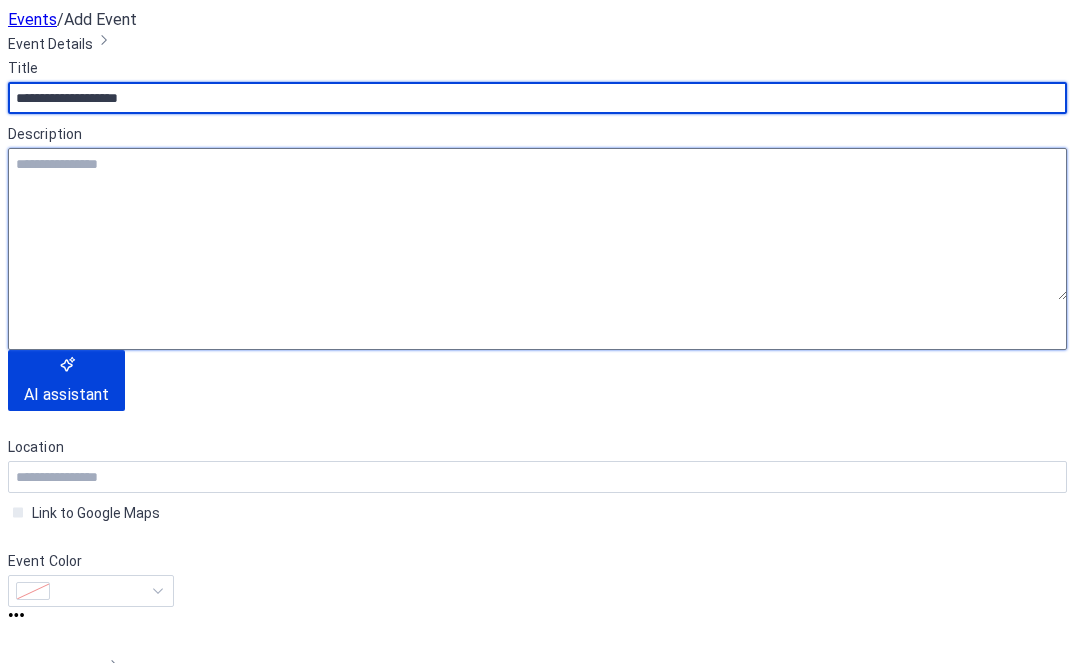 click at bounding box center (537, 224) 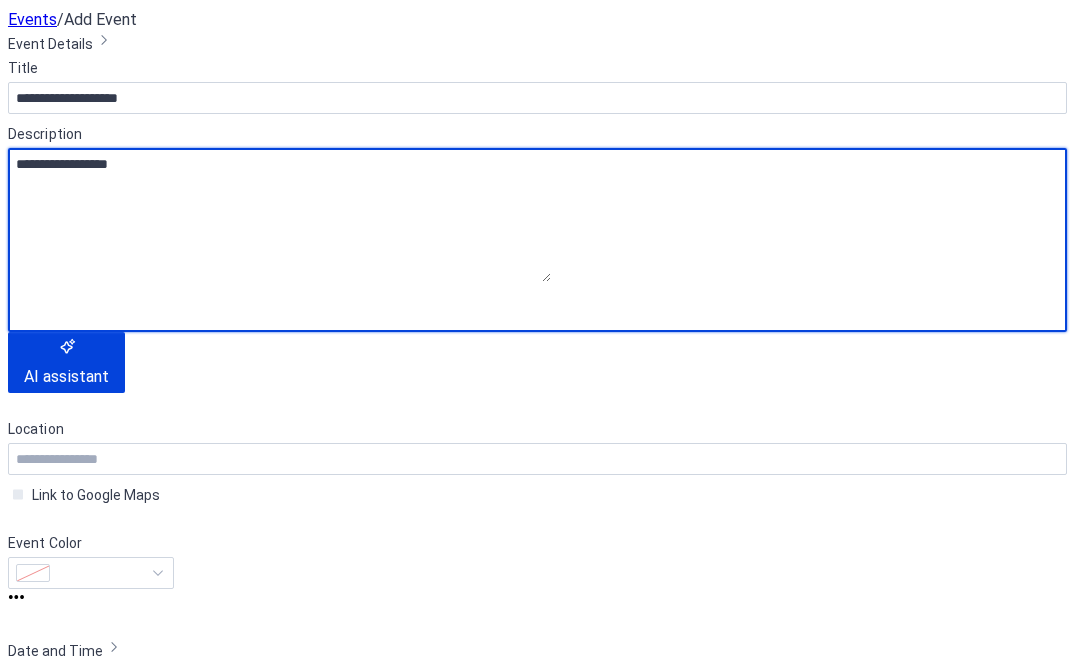 scroll, scrollTop: 318, scrollLeft: 0, axis: vertical 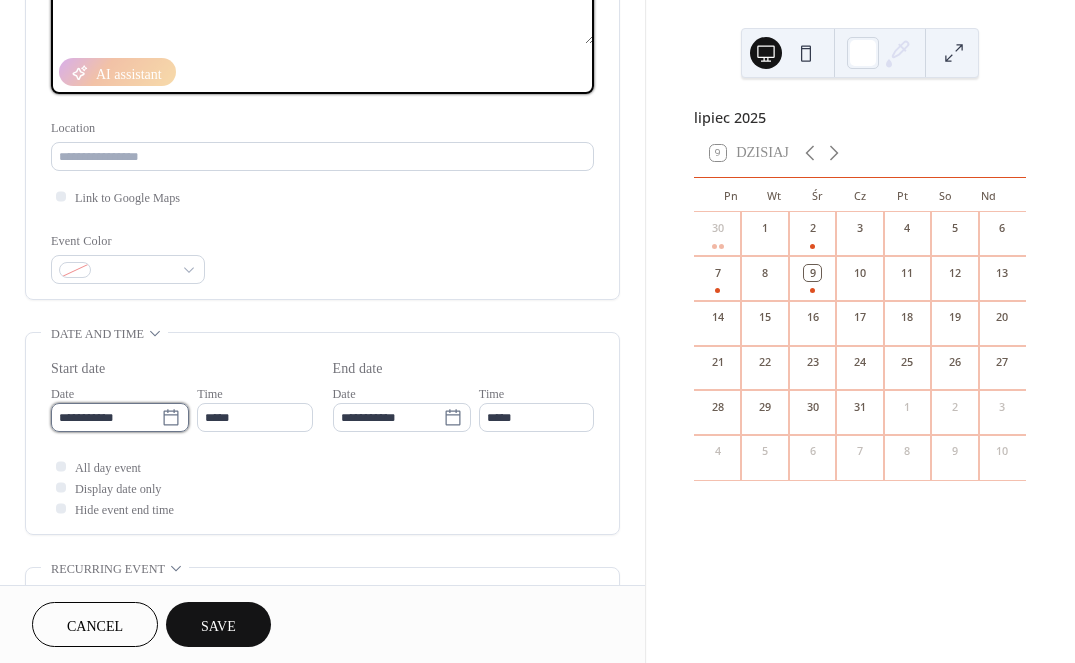 click on "**********" at bounding box center [106, 417] 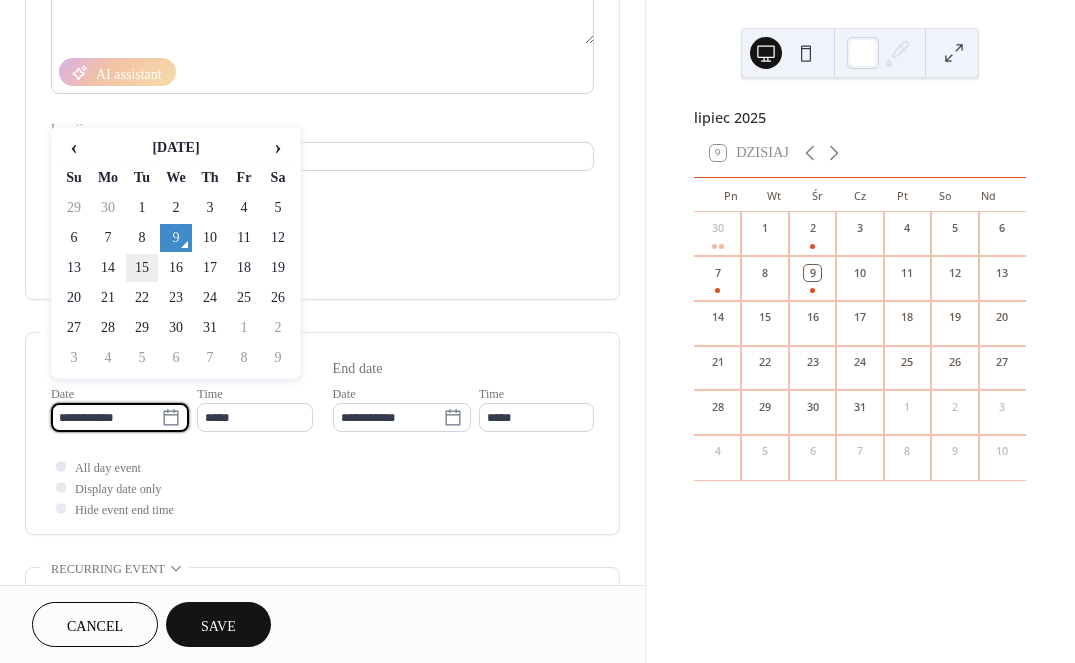 click on "15" at bounding box center [142, 268] 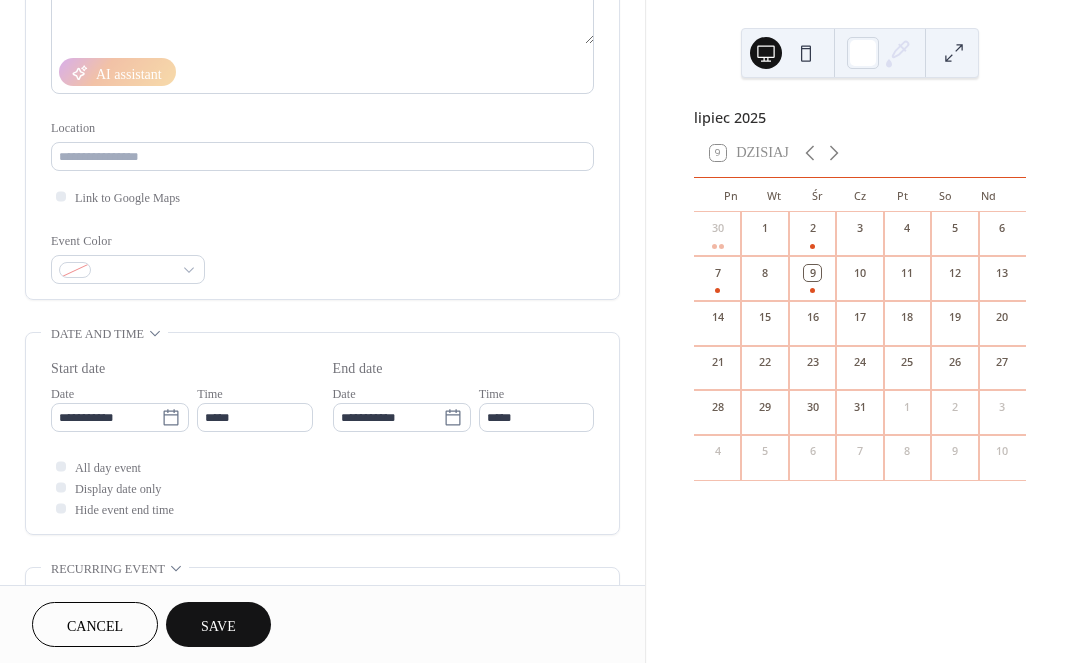 type on "**********" 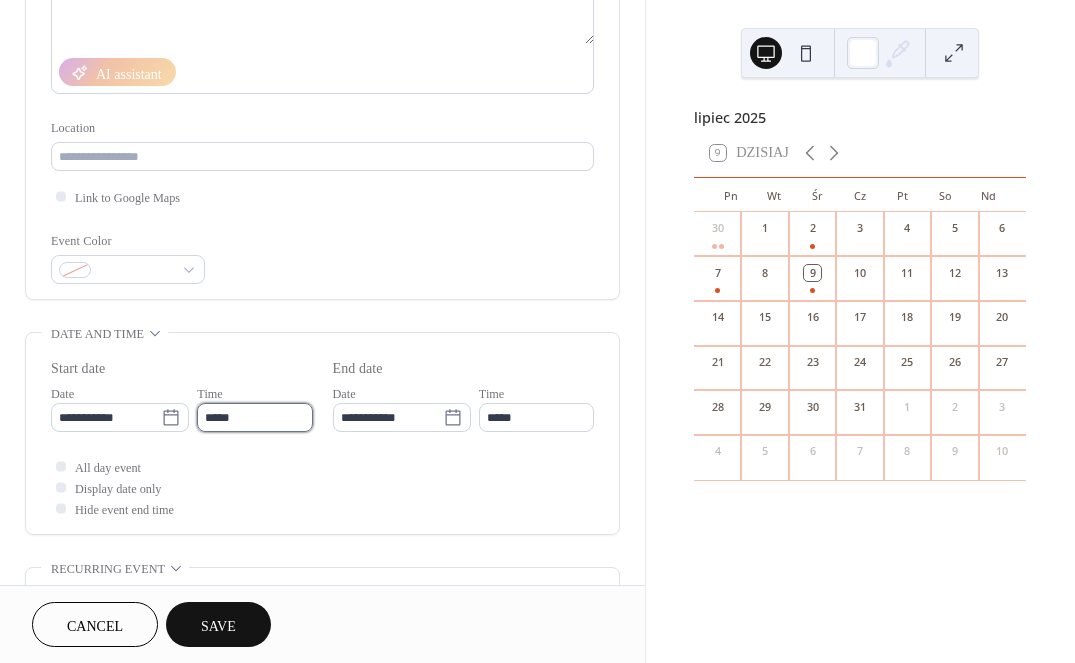 click on "*****" at bounding box center (254, 417) 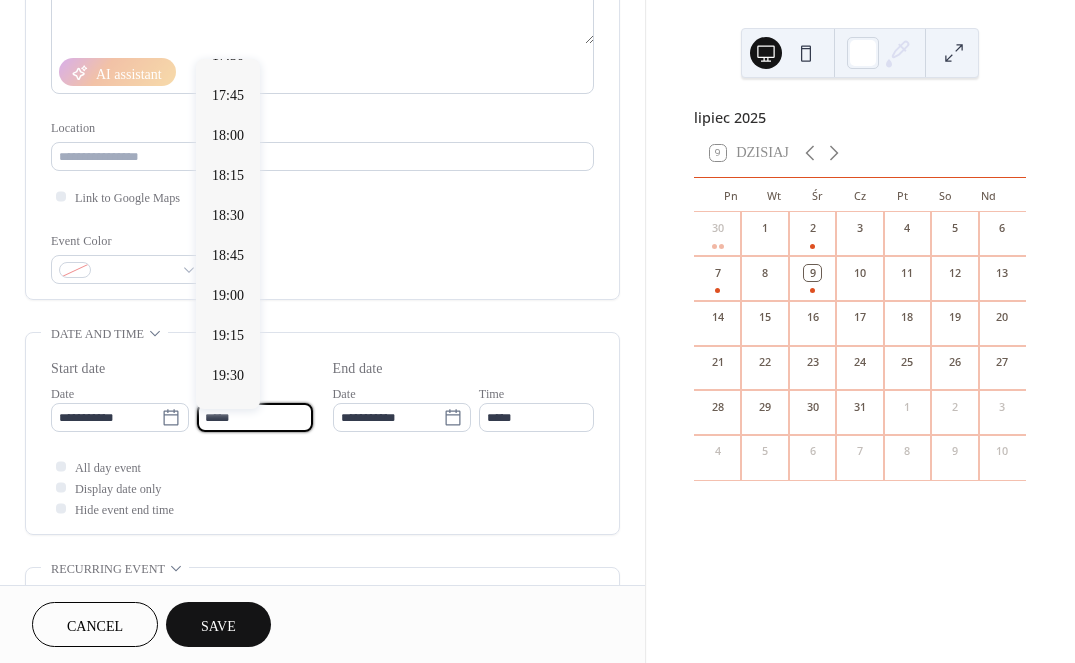 scroll, scrollTop: 3025, scrollLeft: 0, axis: vertical 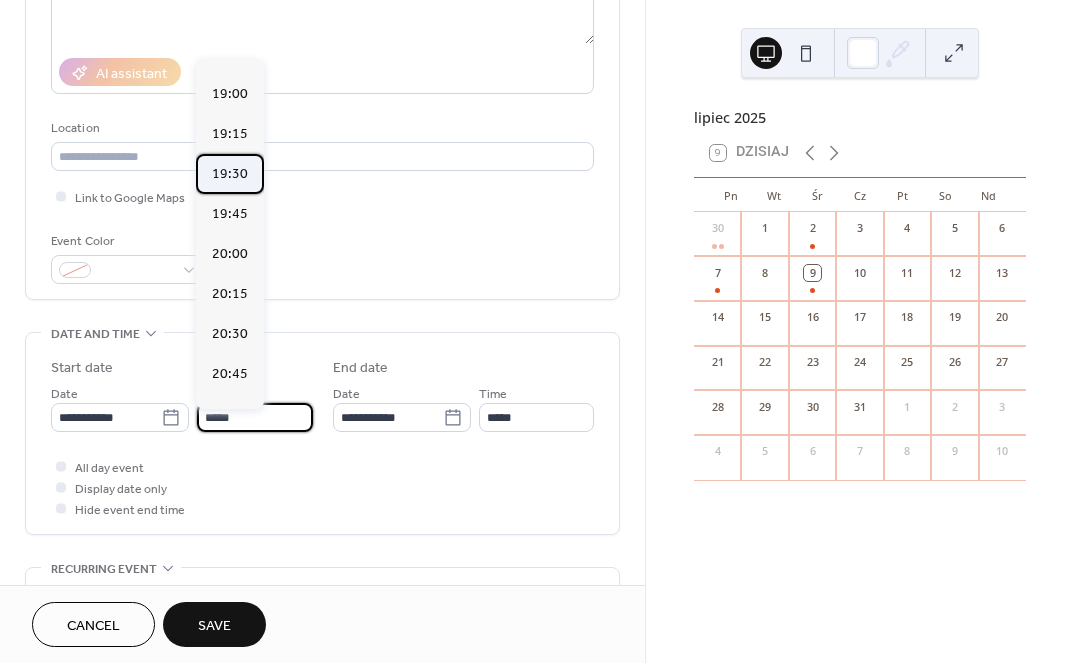 click on "19:30" at bounding box center [230, 174] 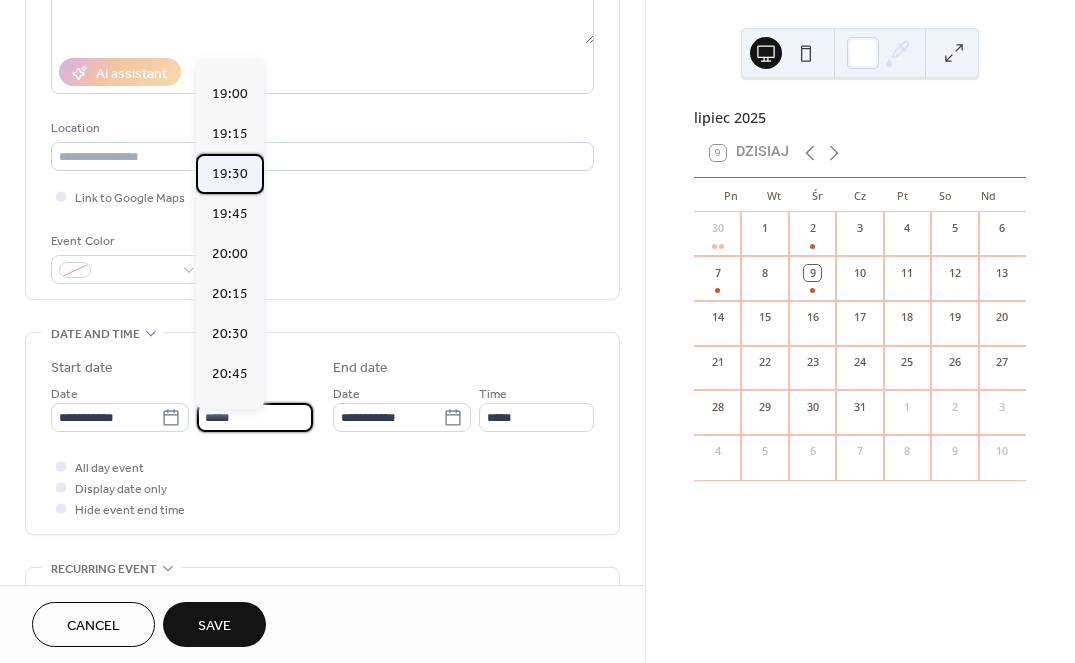 type on "*****" 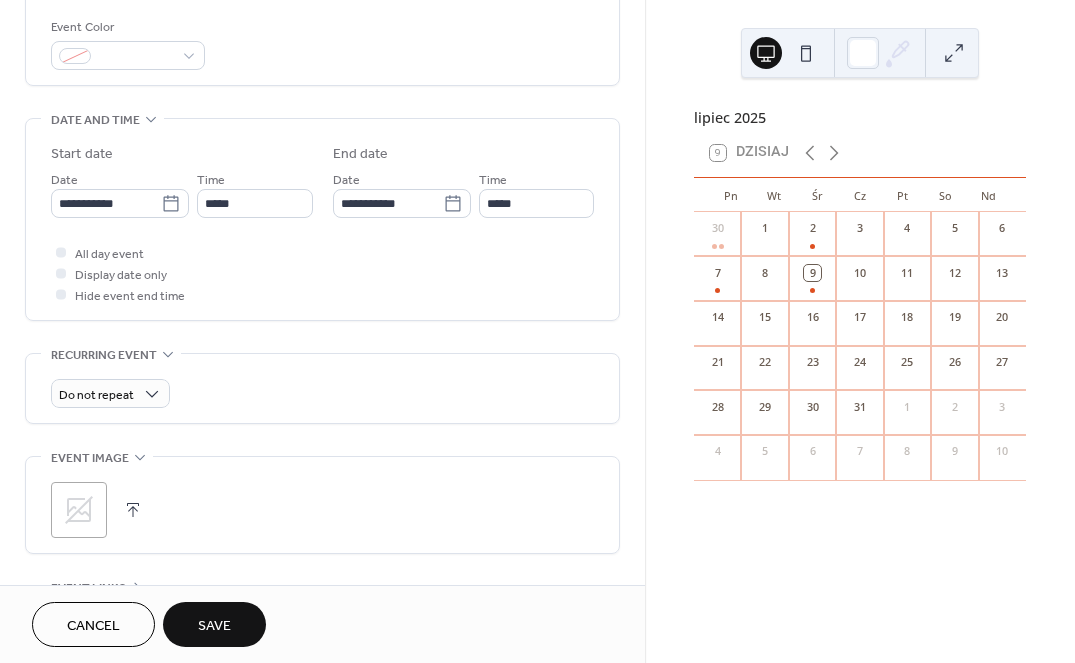 scroll, scrollTop: 721, scrollLeft: 0, axis: vertical 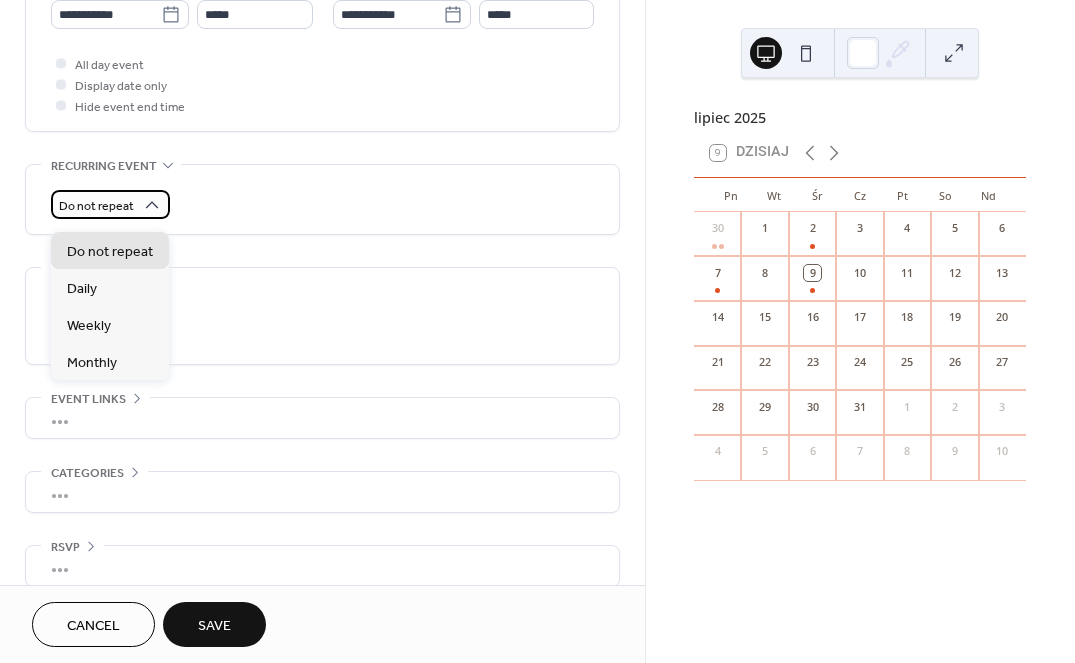 click on "Do not repeat" at bounding box center (110, 204) 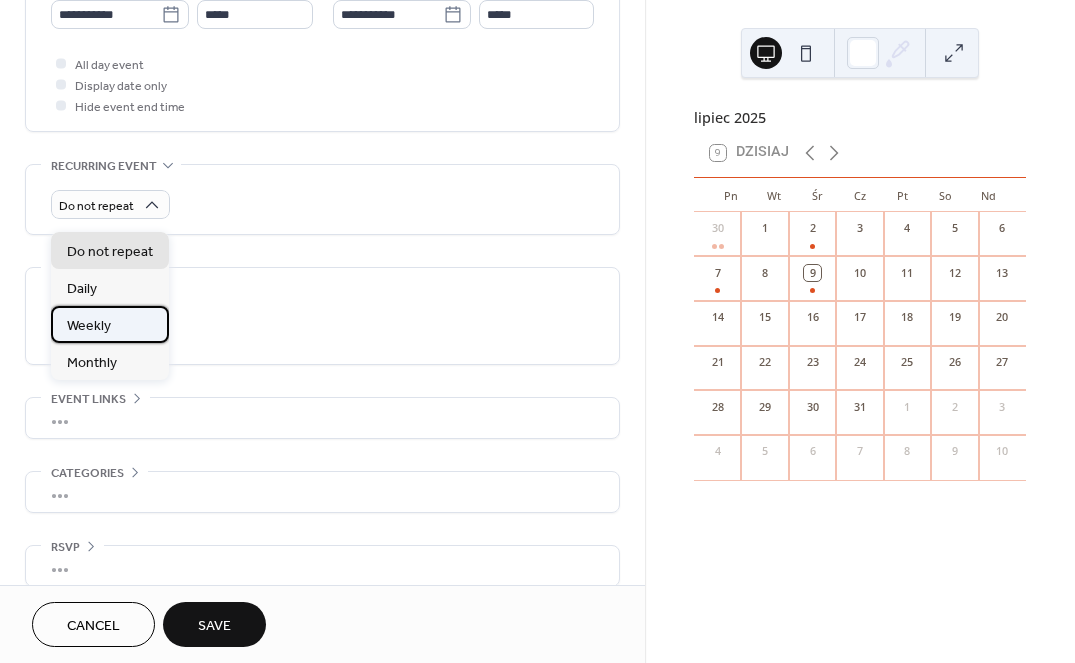 click on "Weekly" at bounding box center (89, 326) 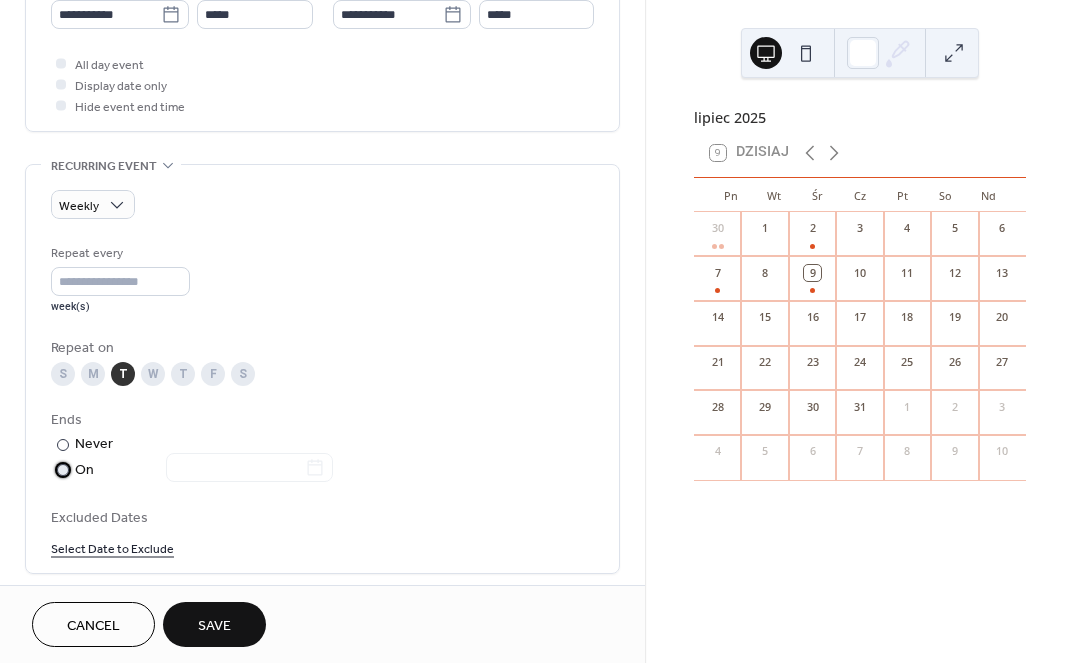 click on "On" at bounding box center (204, 470) 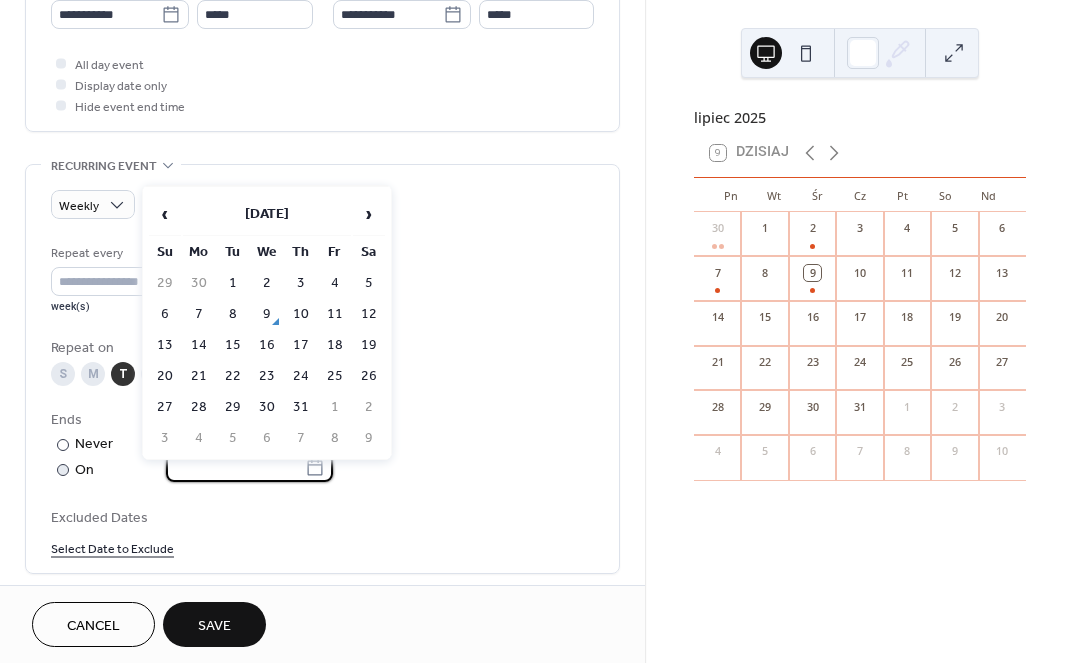 click at bounding box center (235, 467) 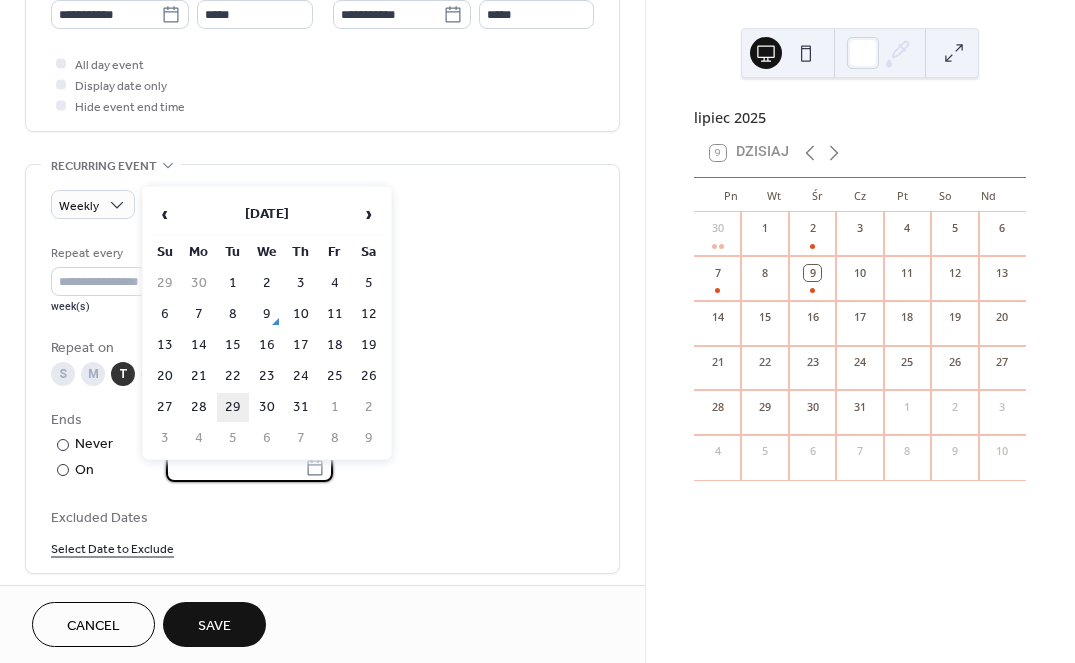 click on "29" at bounding box center (233, 407) 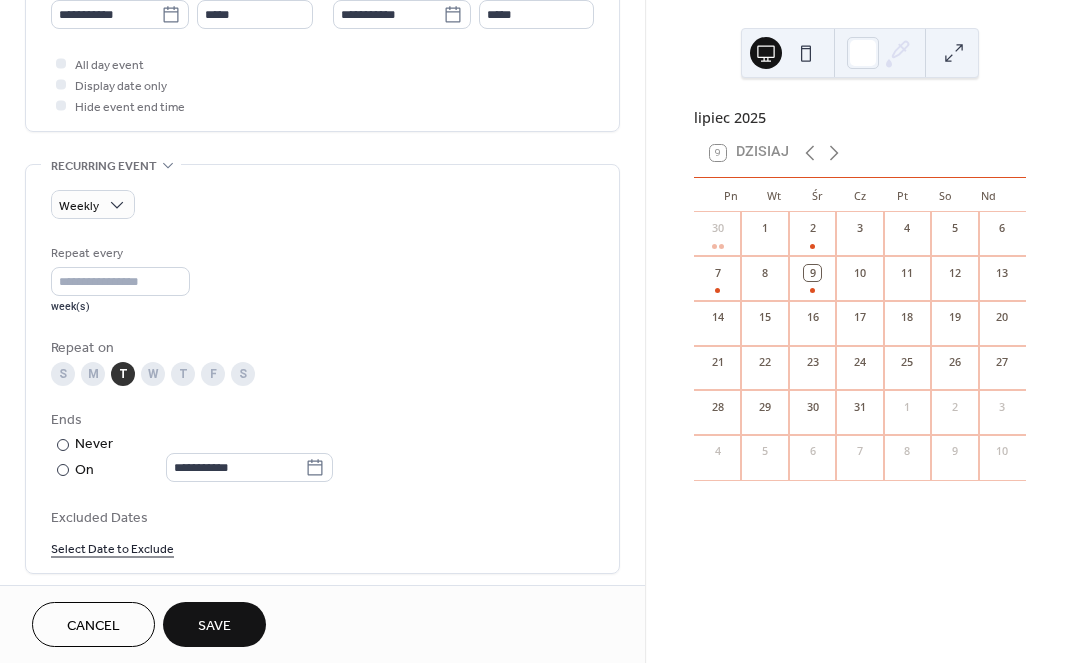 type on "**********" 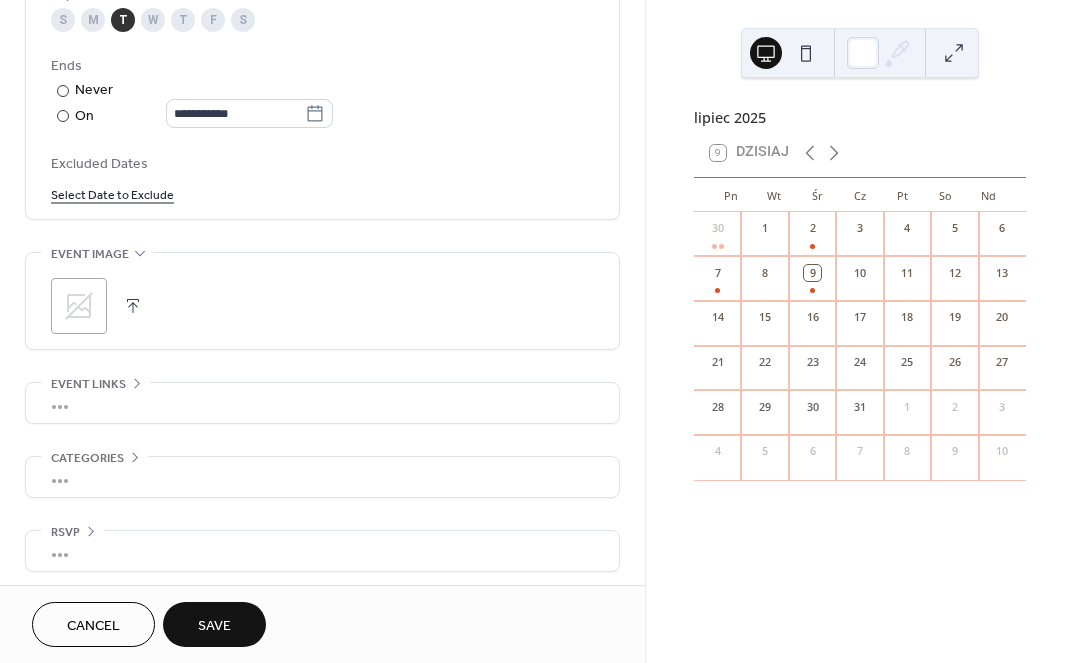 scroll, scrollTop: 1082, scrollLeft: 0, axis: vertical 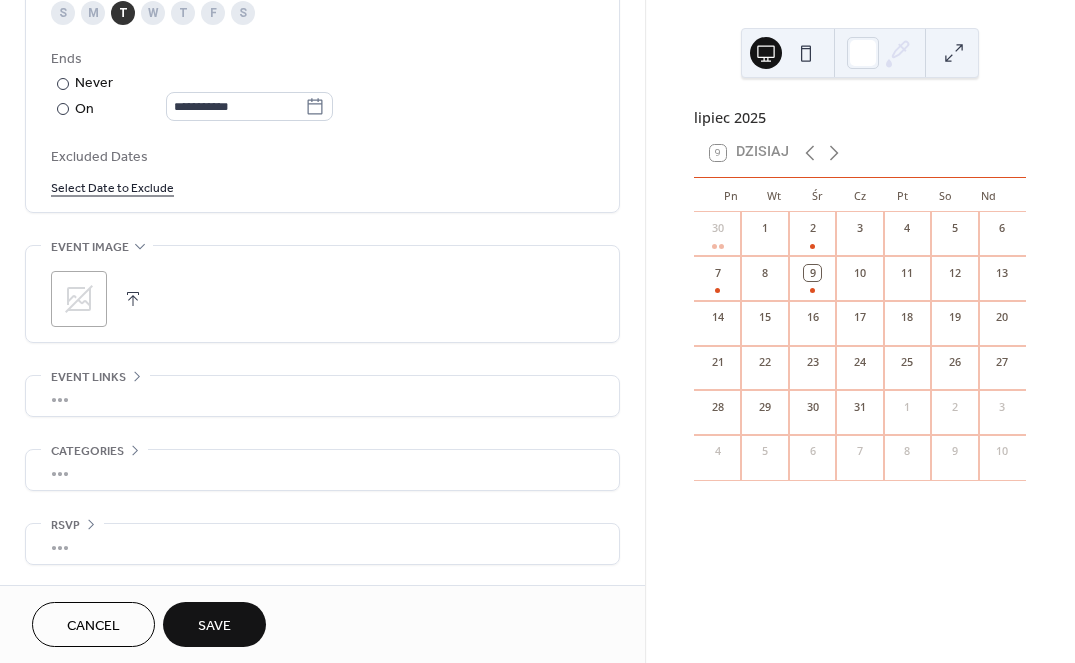 click 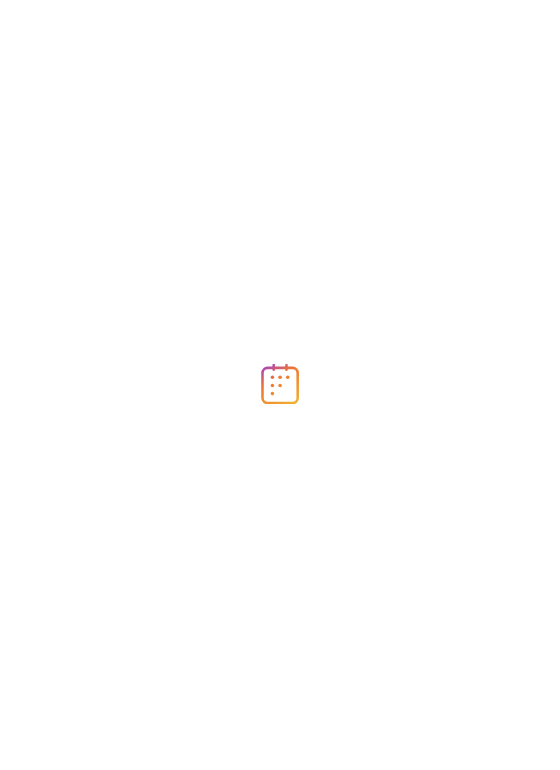 scroll, scrollTop: 0, scrollLeft: 0, axis: both 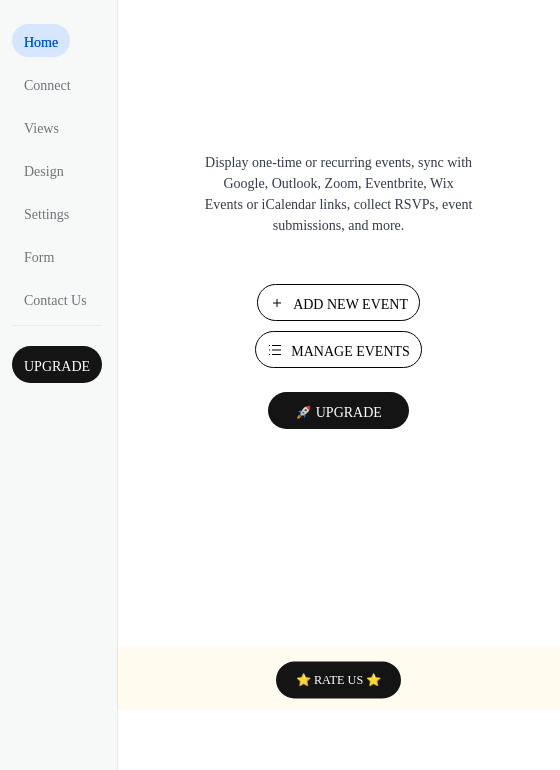 click on "Manage Events" at bounding box center [350, 351] 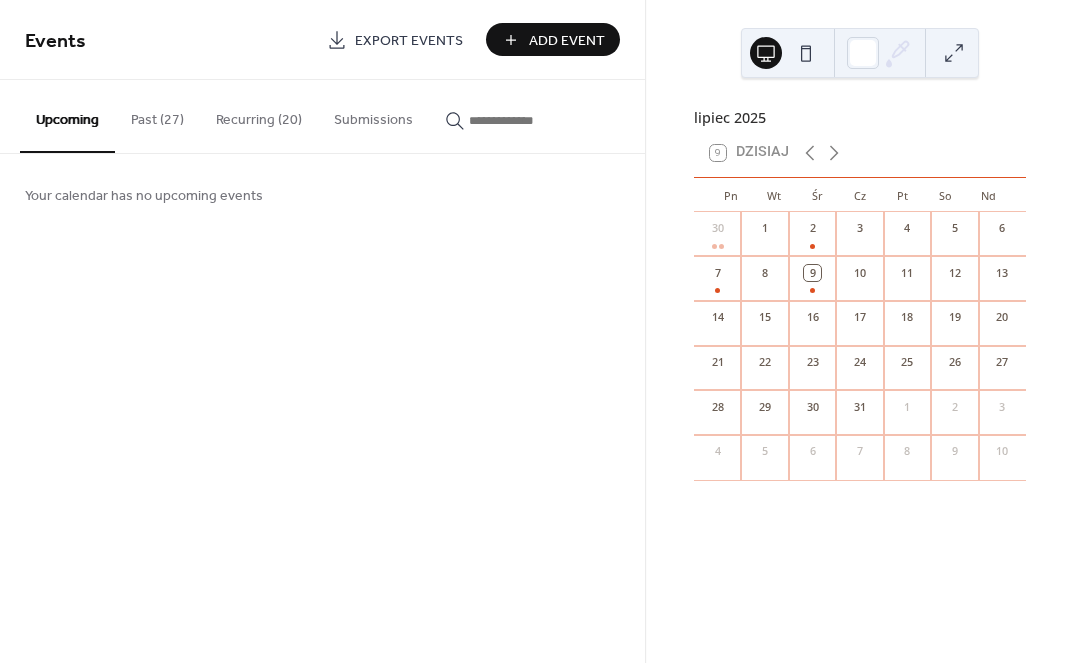 scroll, scrollTop: 0, scrollLeft: 0, axis: both 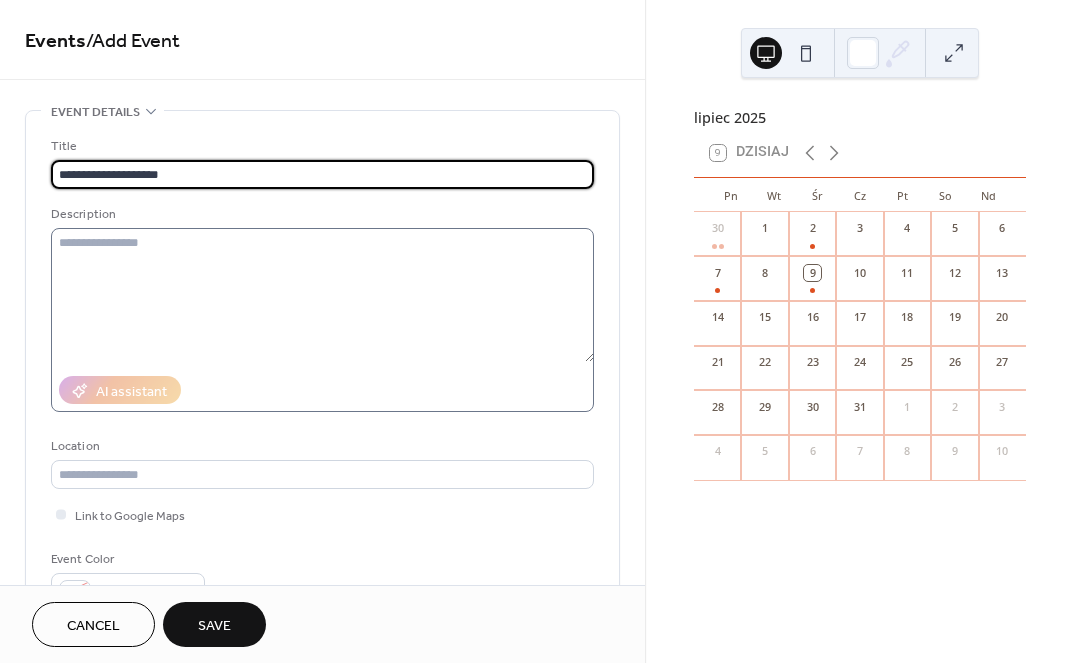 type on "**********" 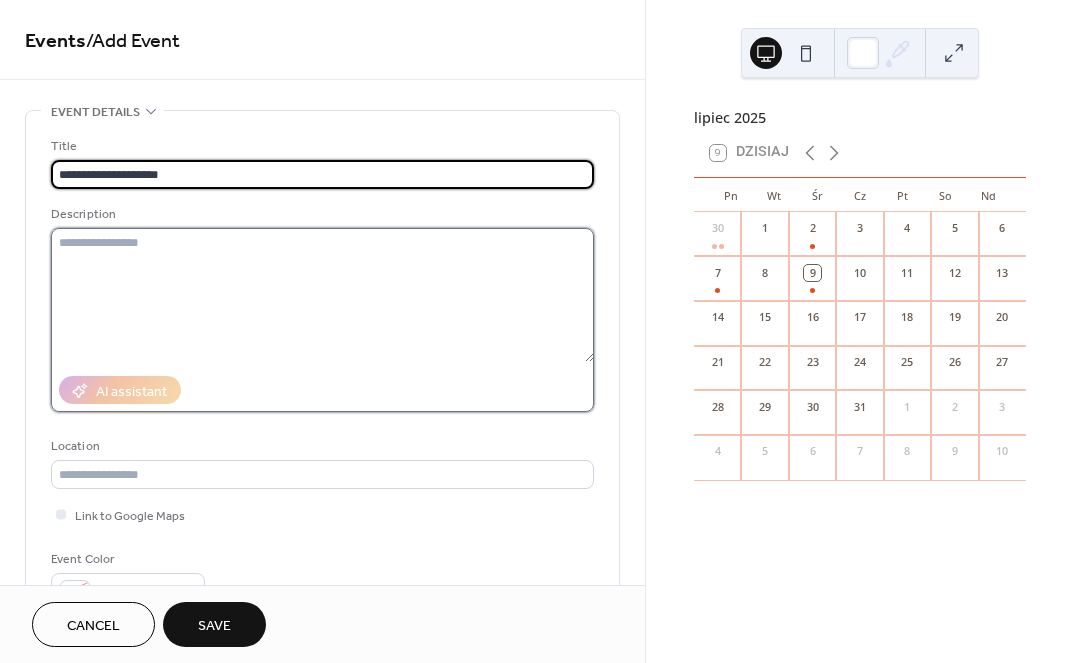 click at bounding box center [322, 295] 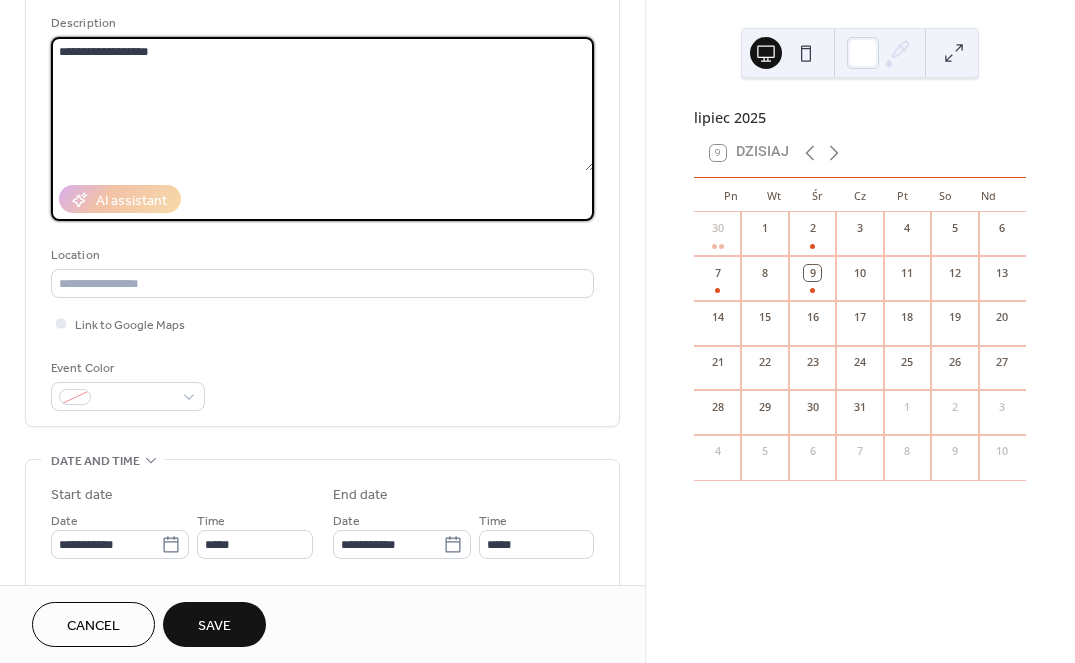 scroll, scrollTop: 317, scrollLeft: 0, axis: vertical 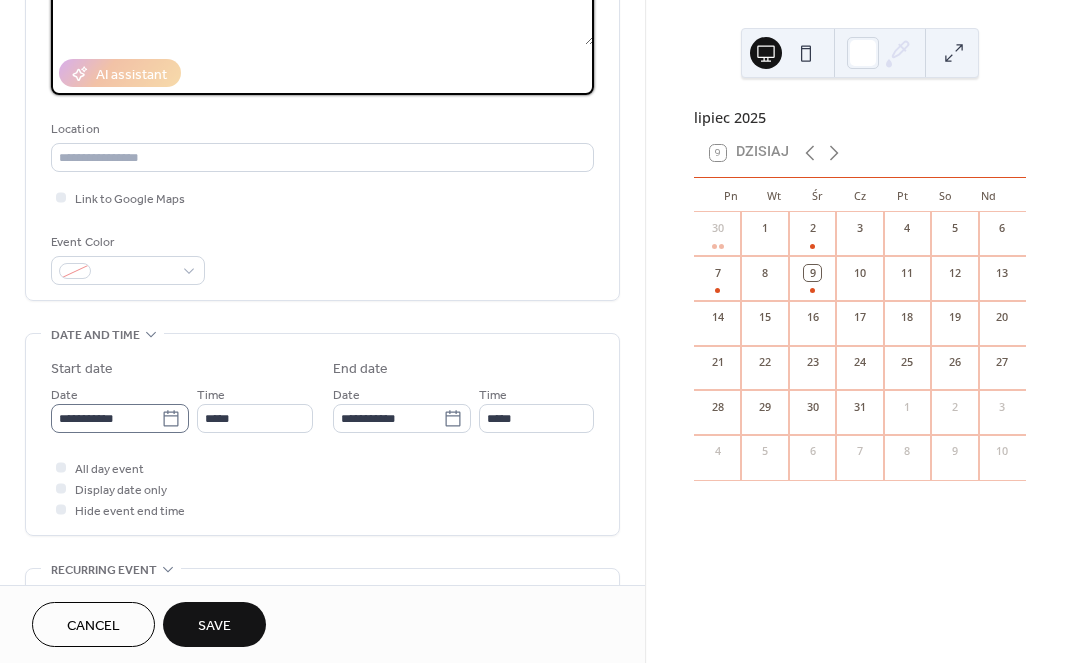 type on "**********" 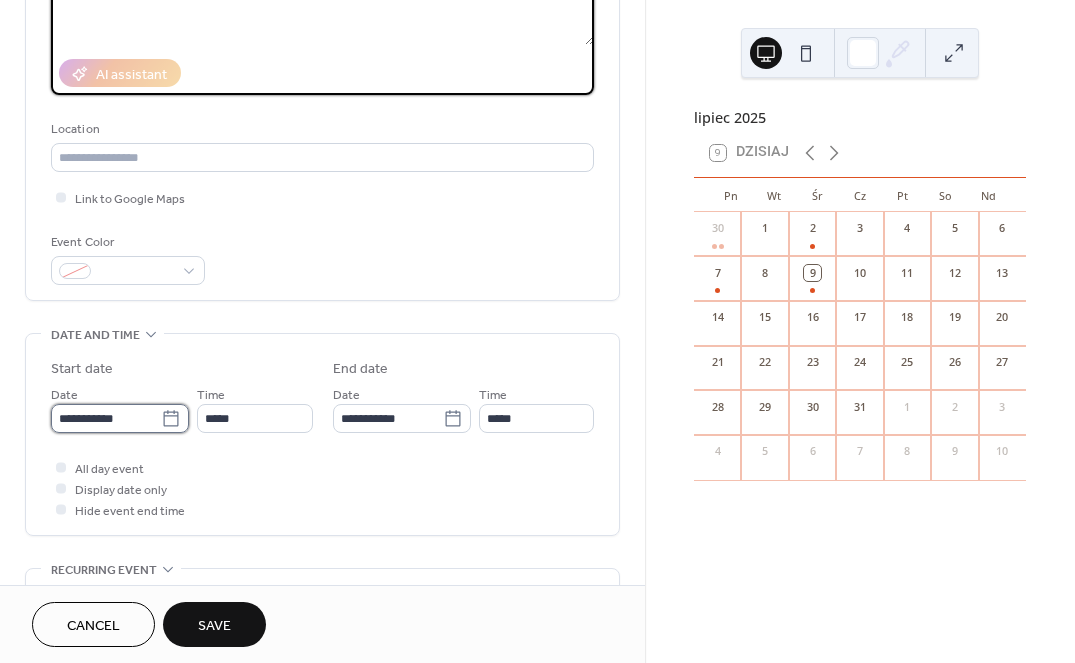 click on "**********" at bounding box center (106, 418) 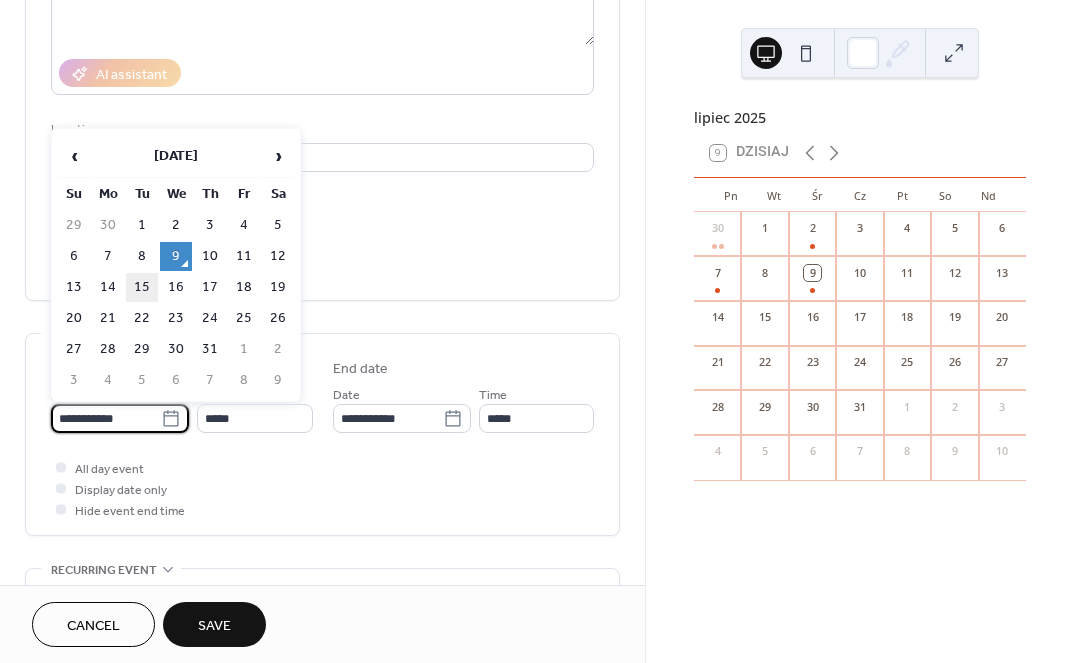 click on "15" at bounding box center [142, 287] 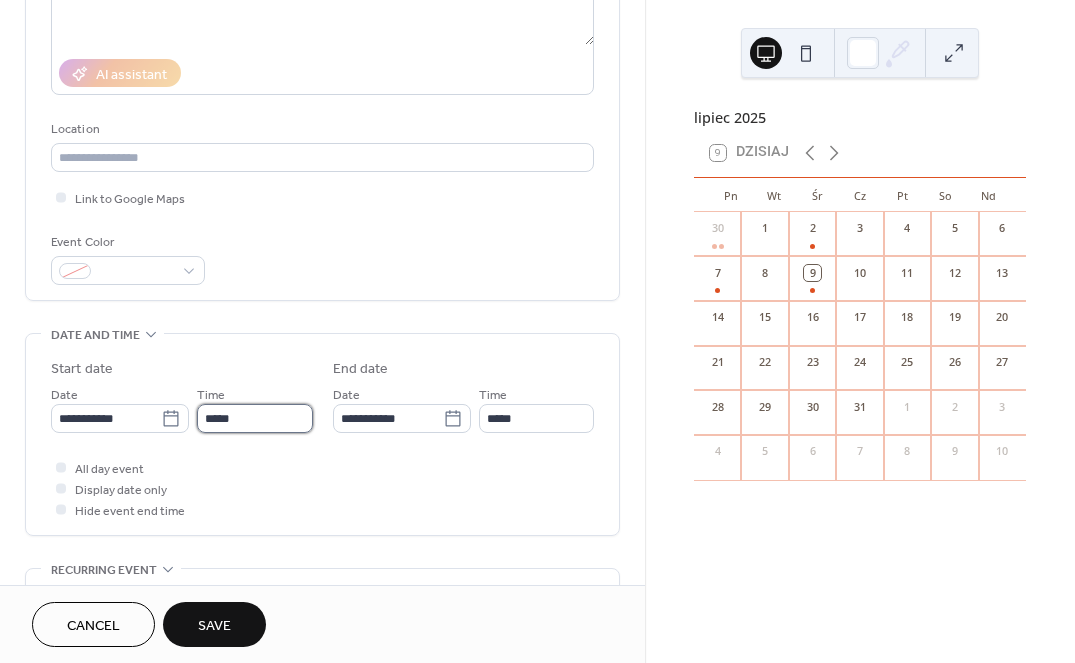 click on "*****" at bounding box center (254, 418) 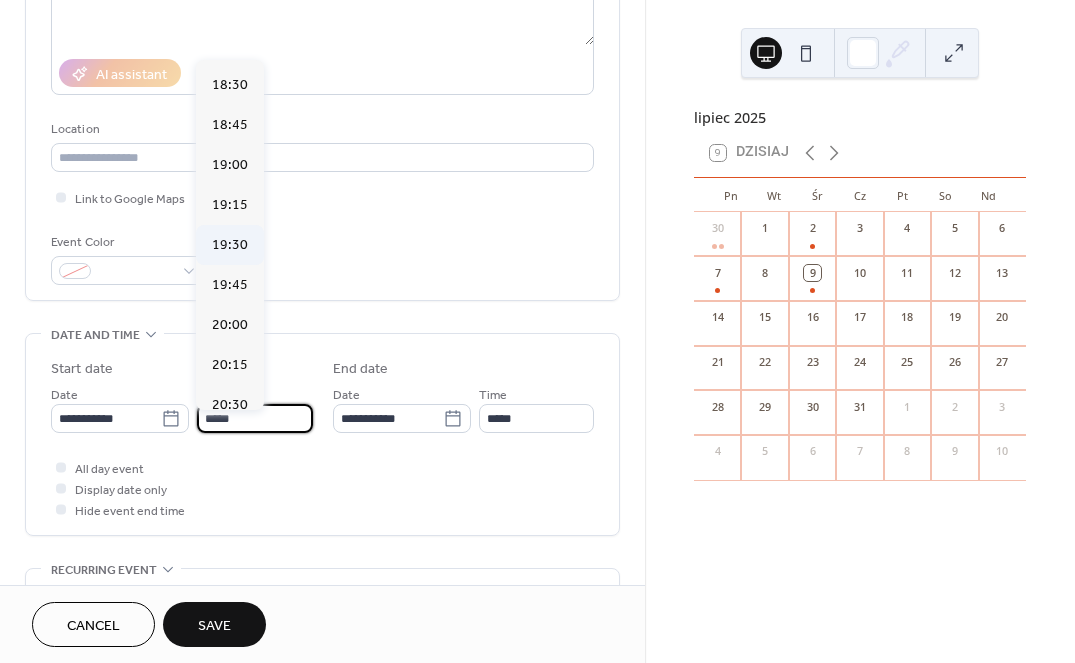 scroll, scrollTop: 2970, scrollLeft: 0, axis: vertical 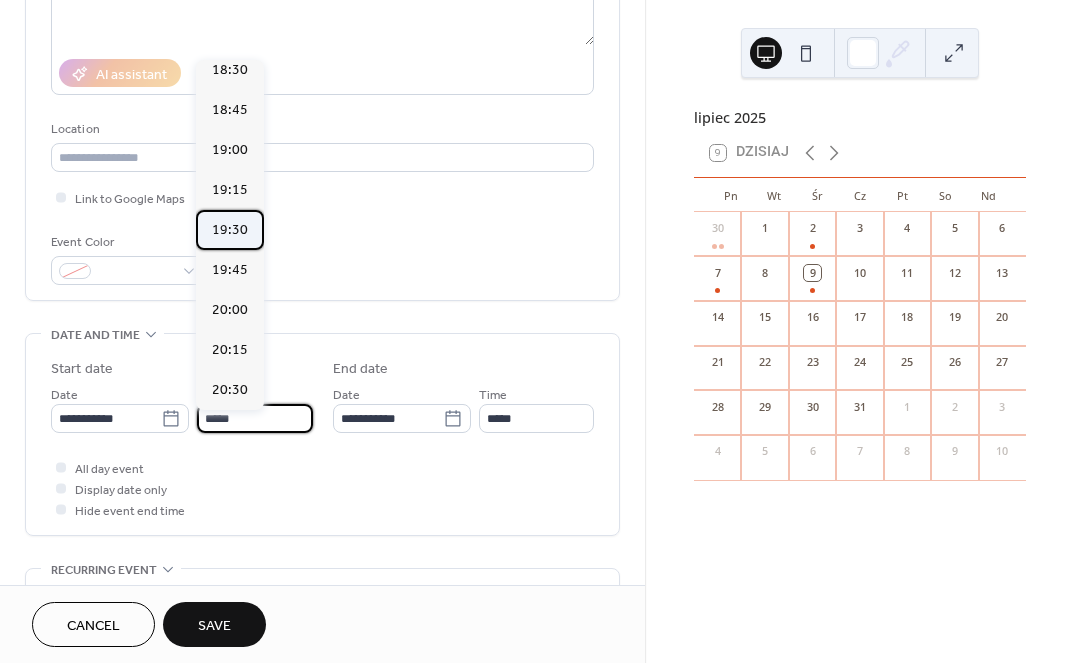click on "19:30" at bounding box center [230, 230] 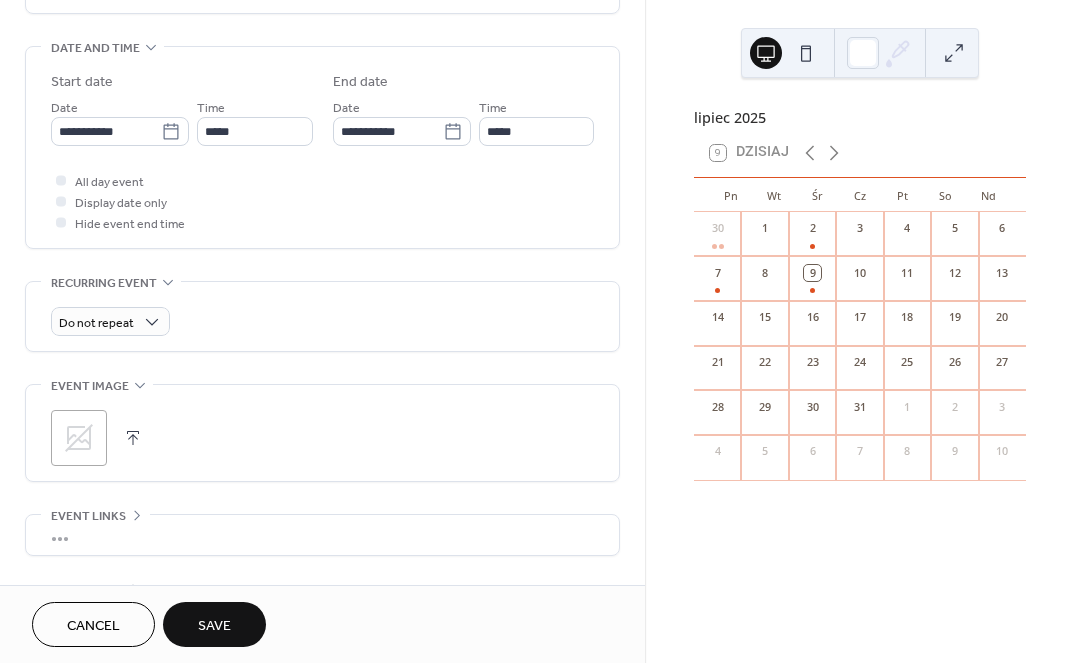 scroll, scrollTop: 682, scrollLeft: 0, axis: vertical 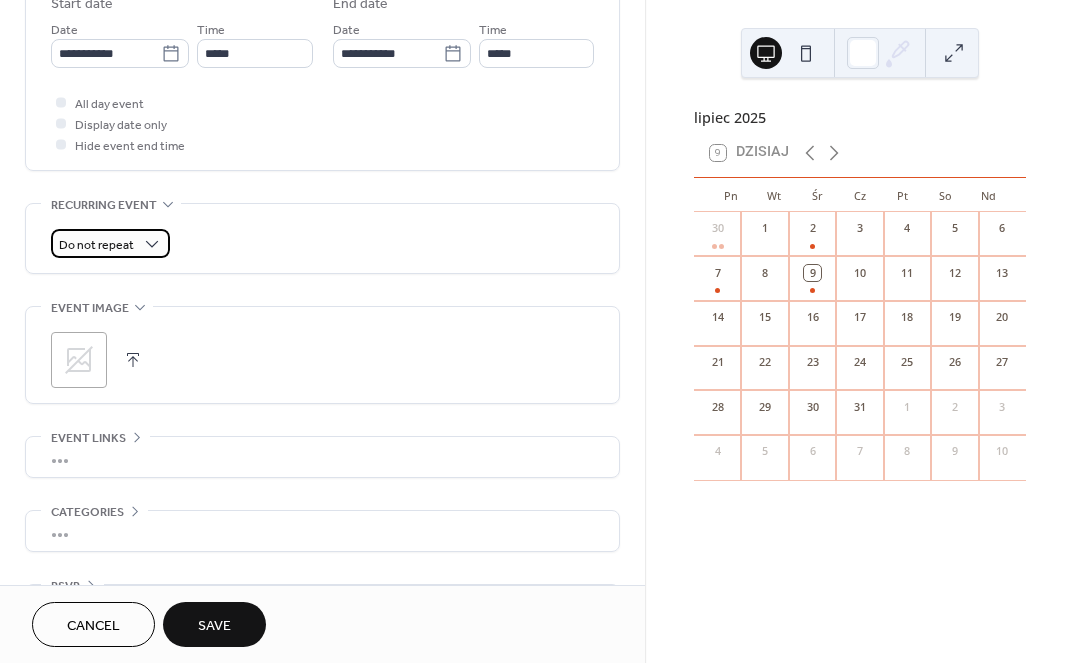 click on "Do not repeat" at bounding box center (96, 245) 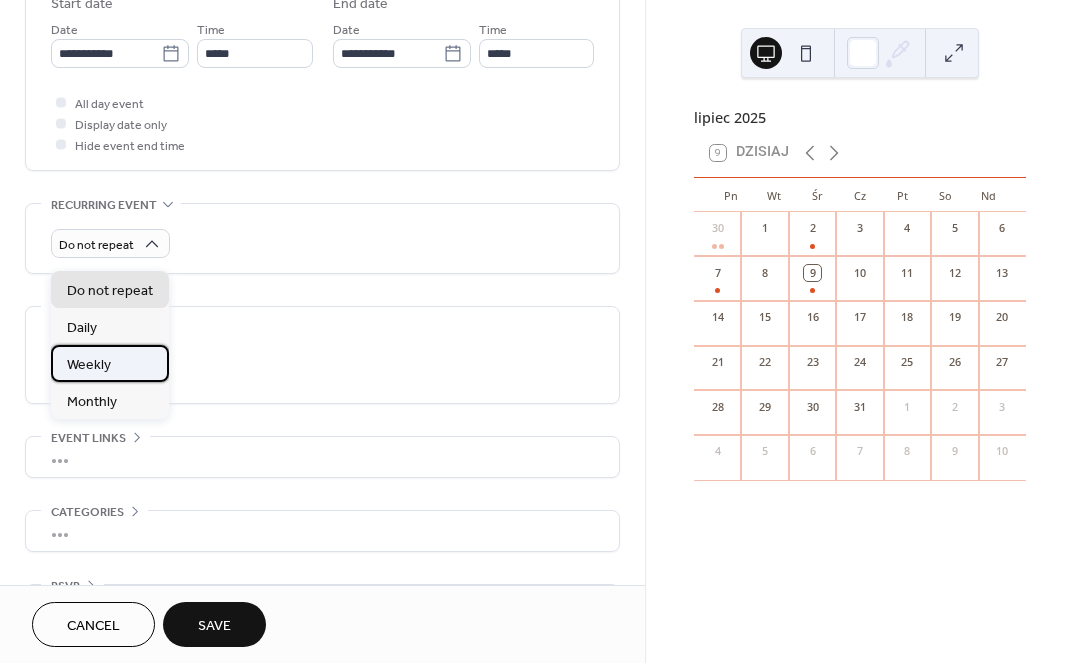 click on "Weekly" at bounding box center [89, 365] 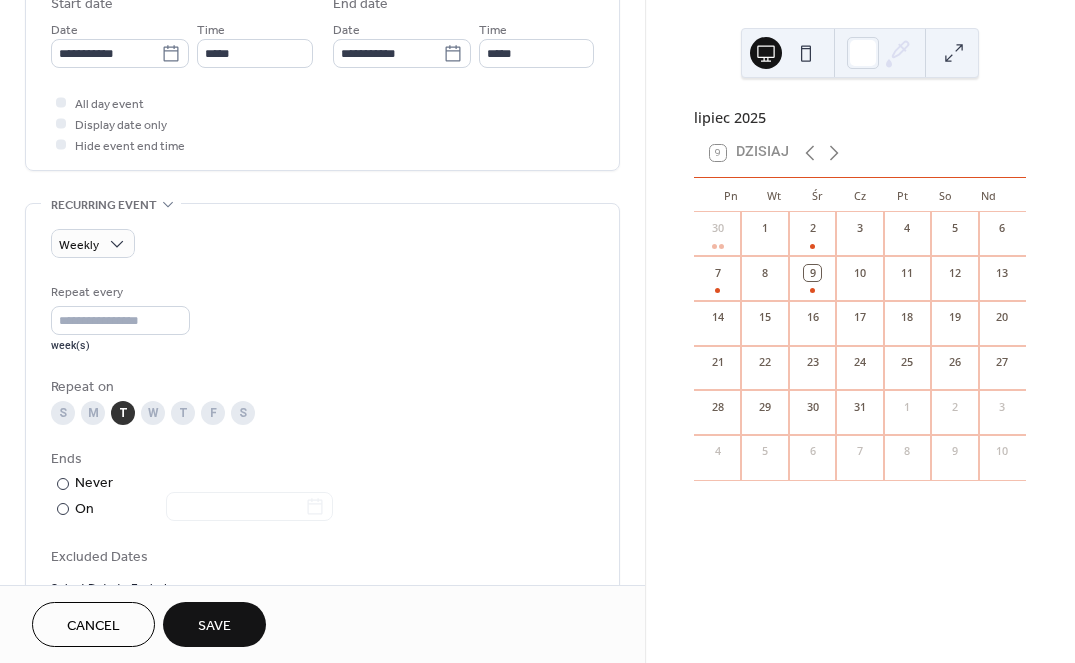 scroll, scrollTop: 863, scrollLeft: 0, axis: vertical 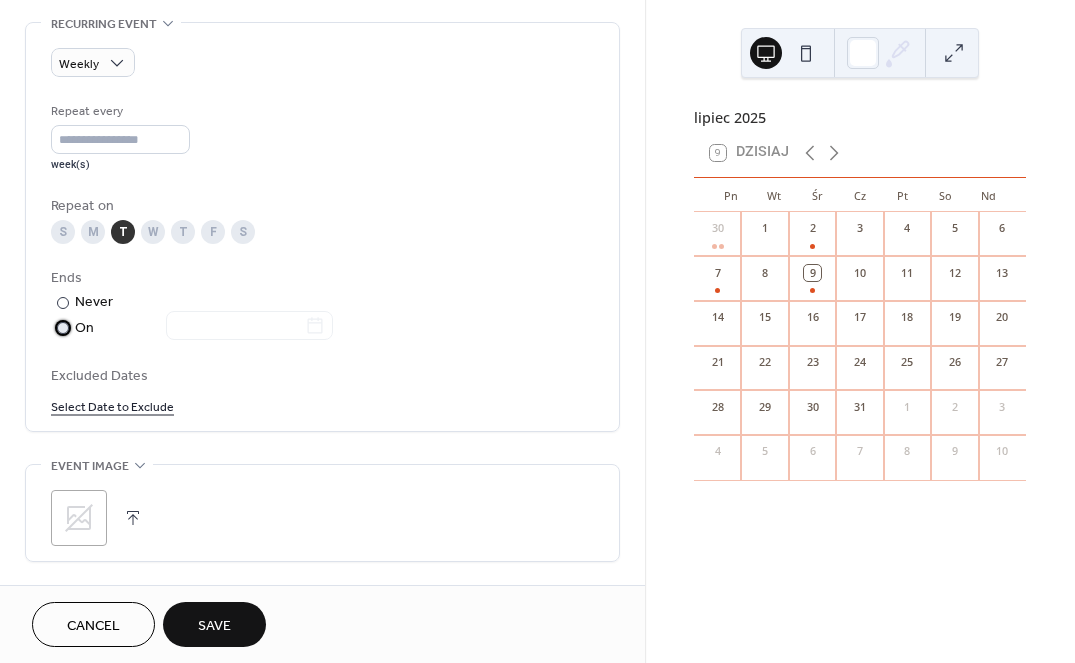 click on "On" at bounding box center [204, 328] 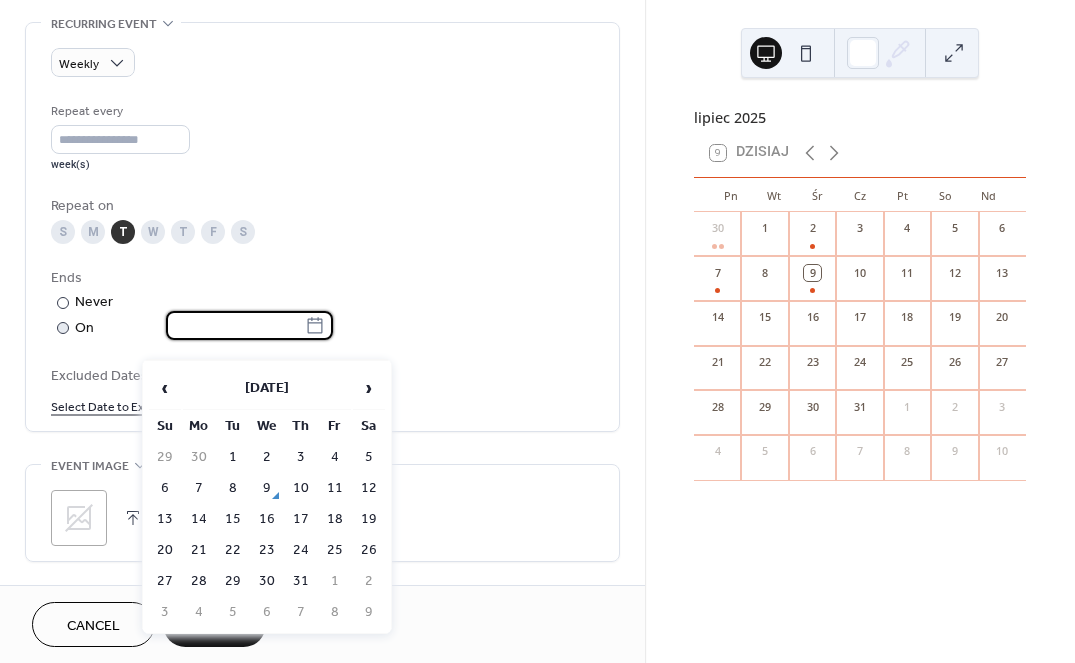 click at bounding box center [235, 325] 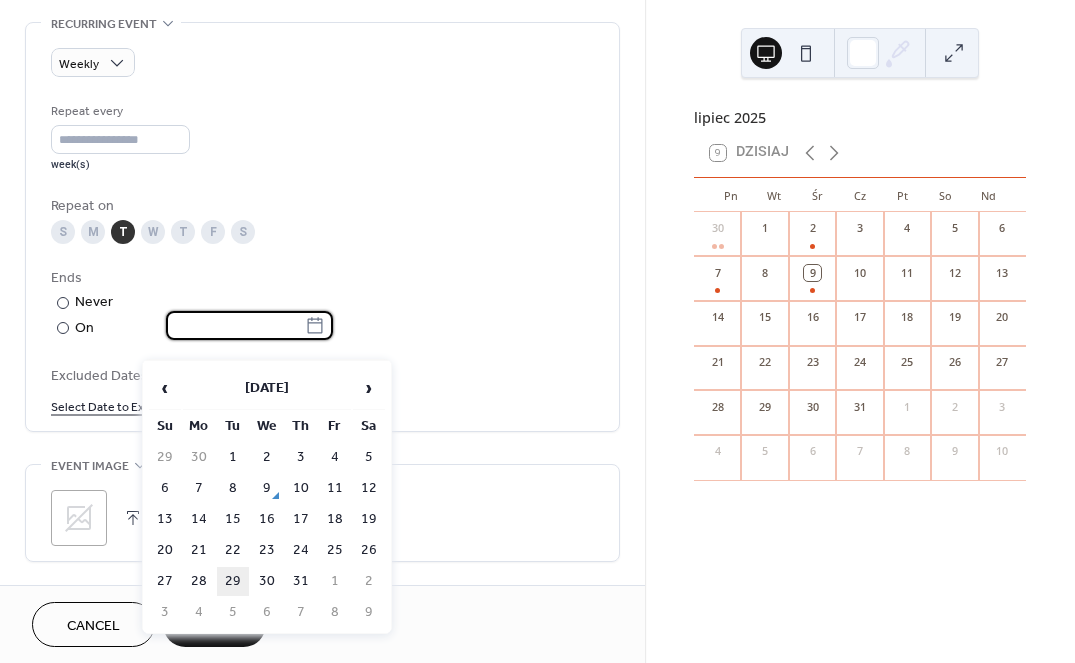 click on "29" at bounding box center (233, 581) 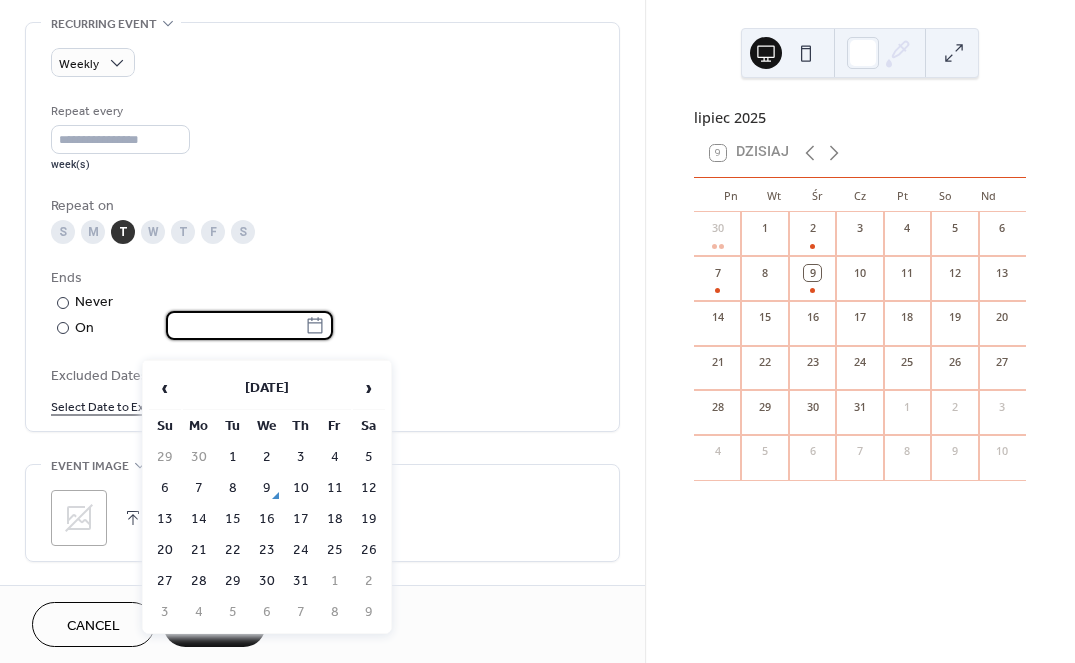 type on "**********" 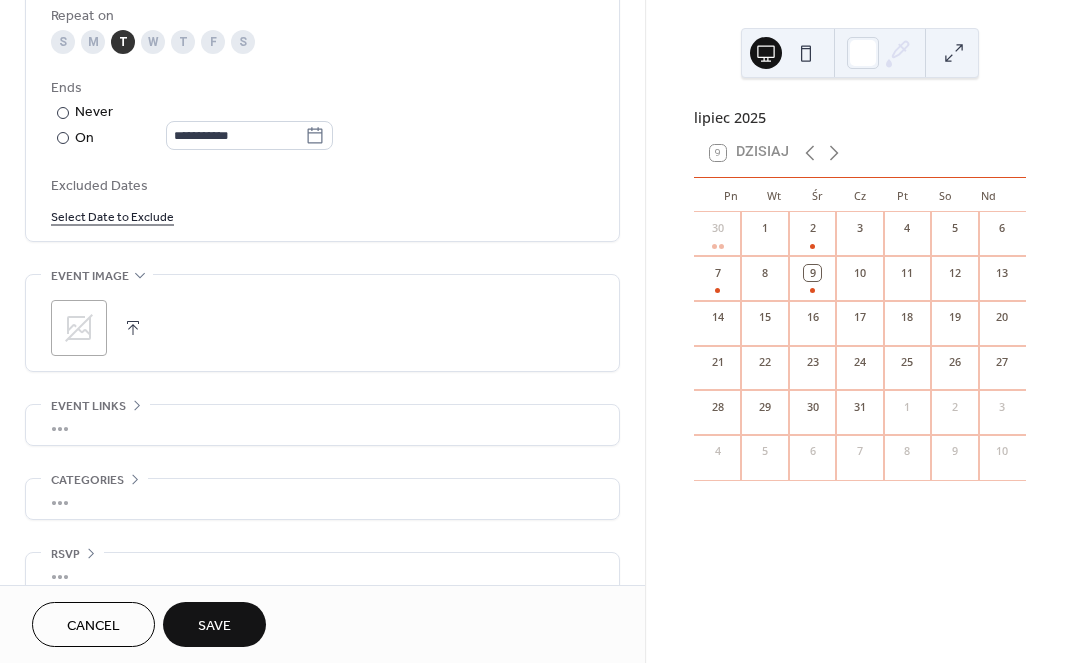 scroll, scrollTop: 1089, scrollLeft: 0, axis: vertical 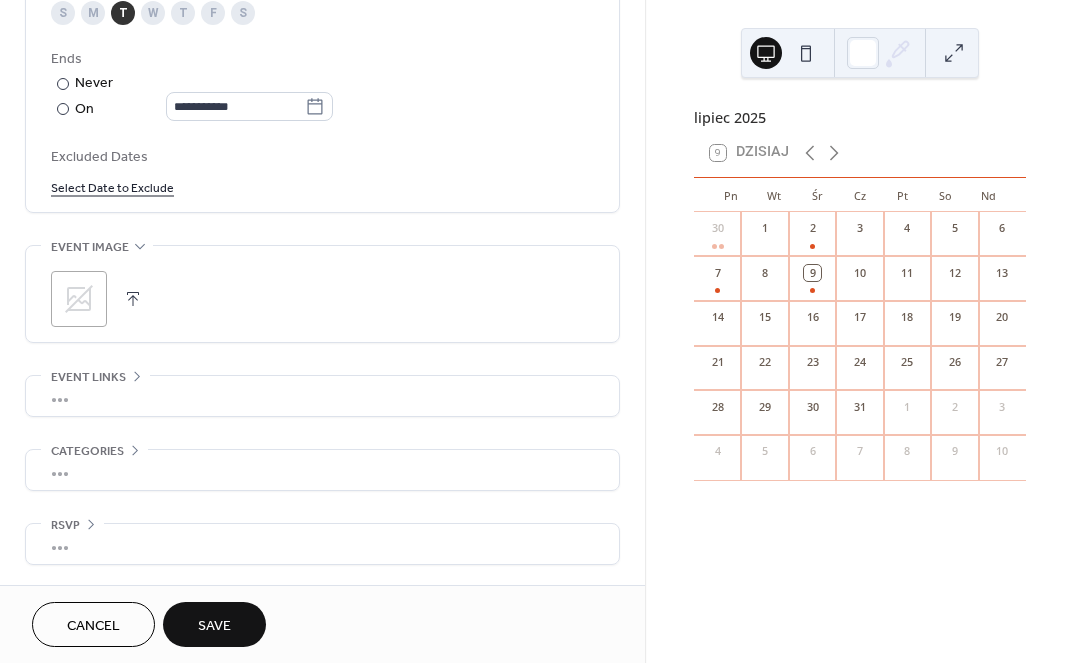 click 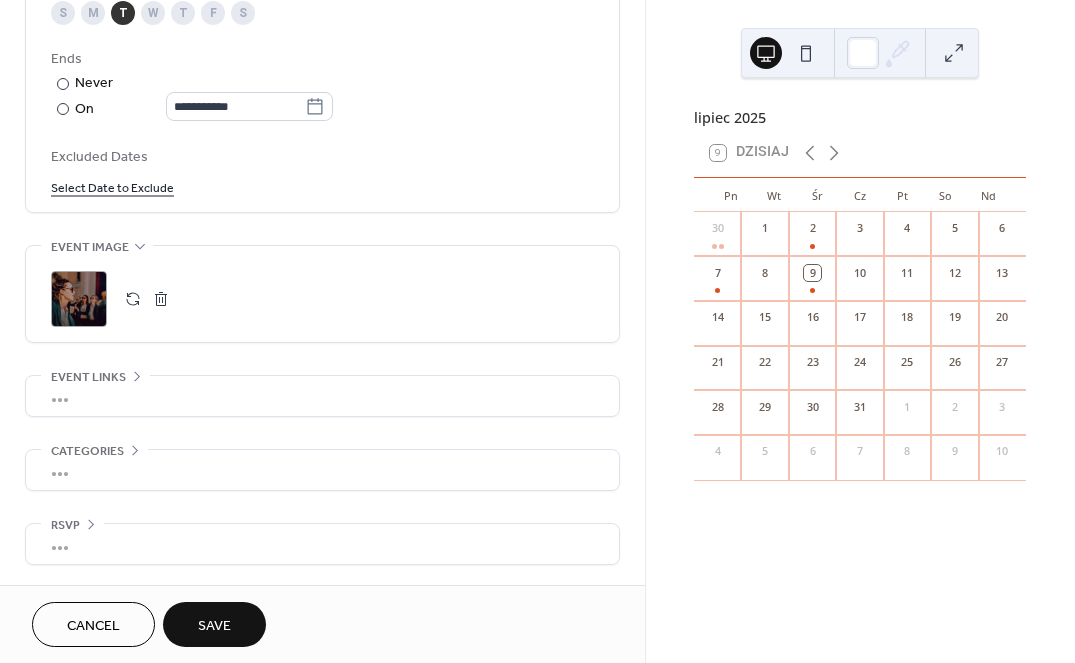 scroll, scrollTop: 1102, scrollLeft: 0, axis: vertical 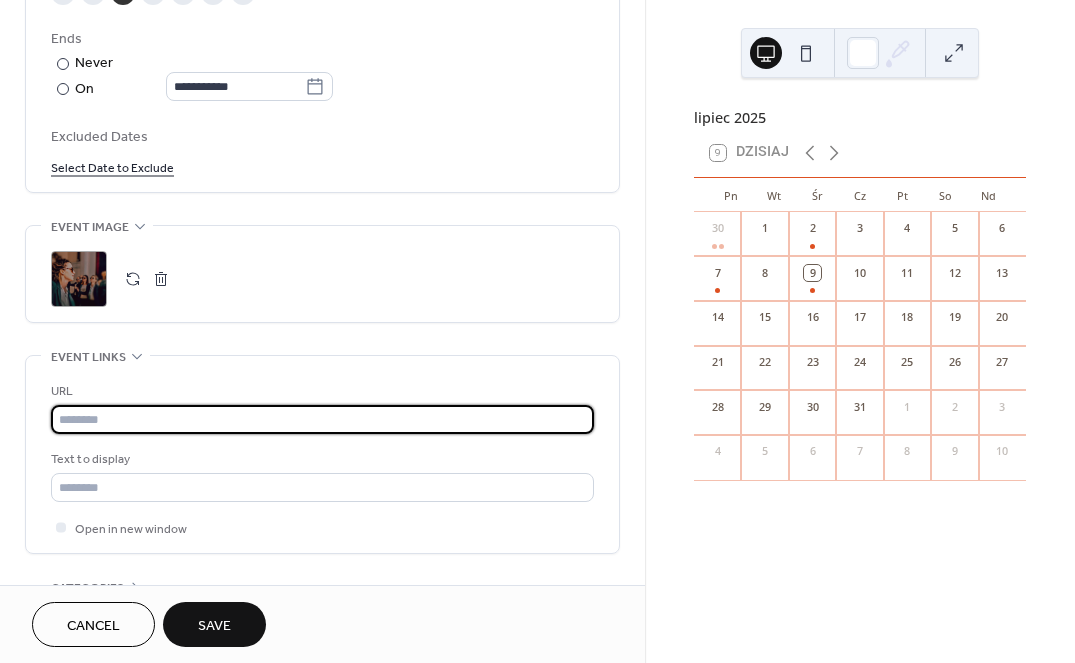 click at bounding box center (322, 419) 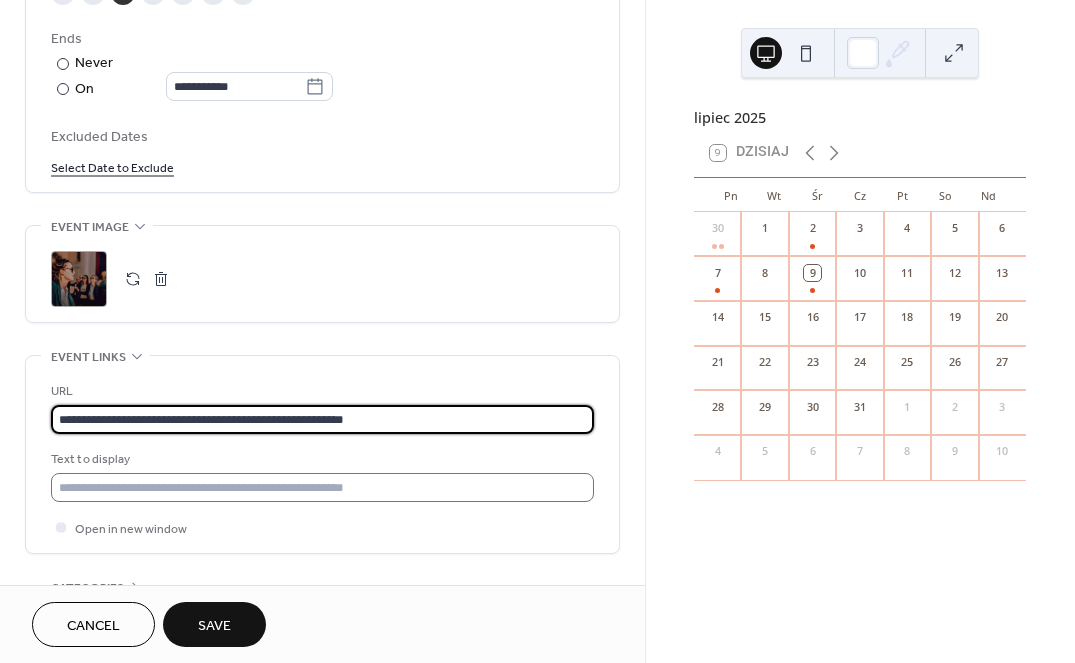 type on "**********" 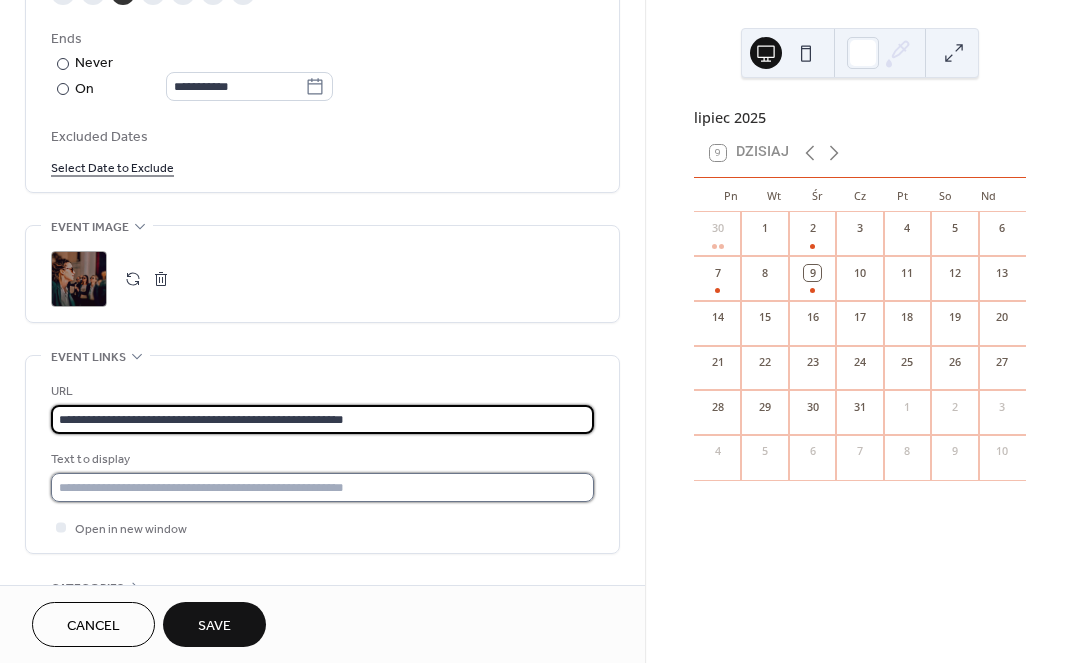 click at bounding box center (322, 487) 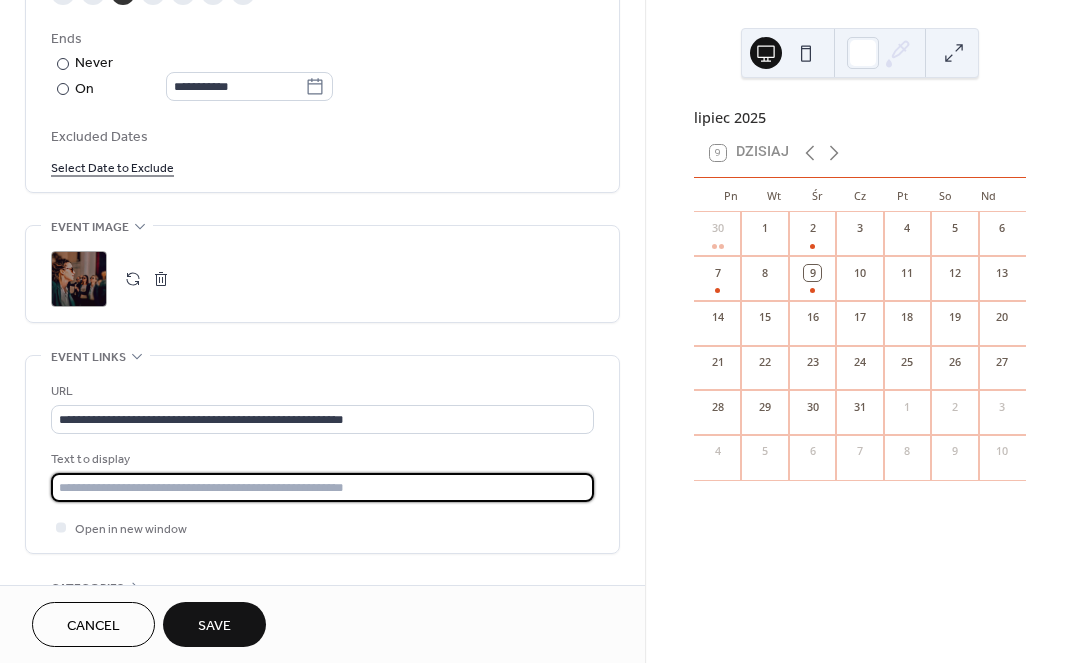 paste on "**********" 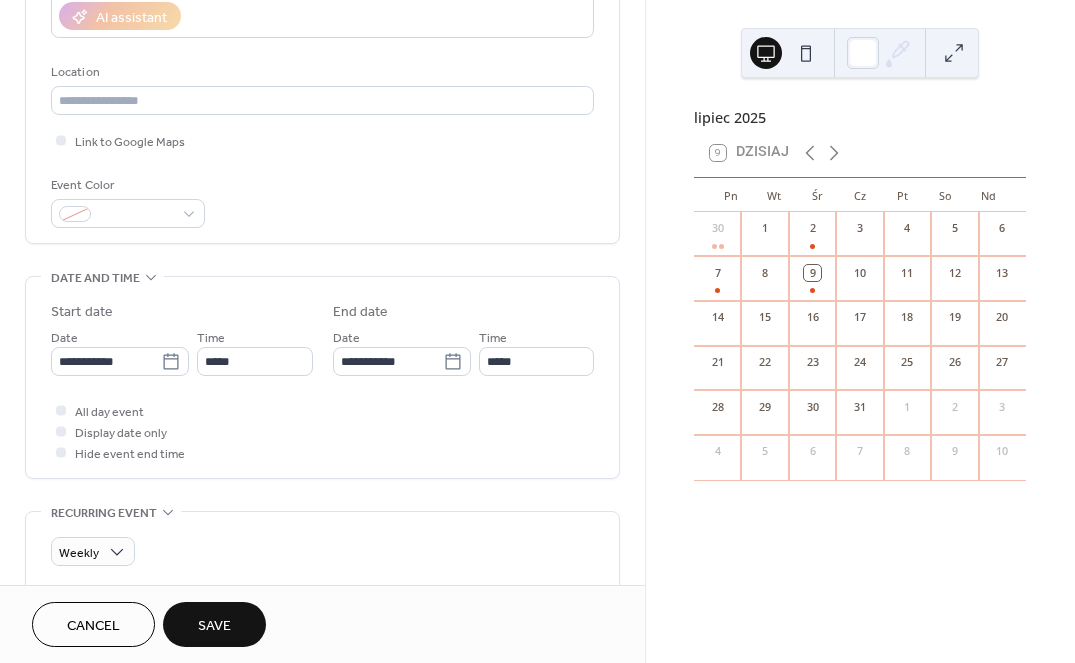 scroll, scrollTop: 375, scrollLeft: 0, axis: vertical 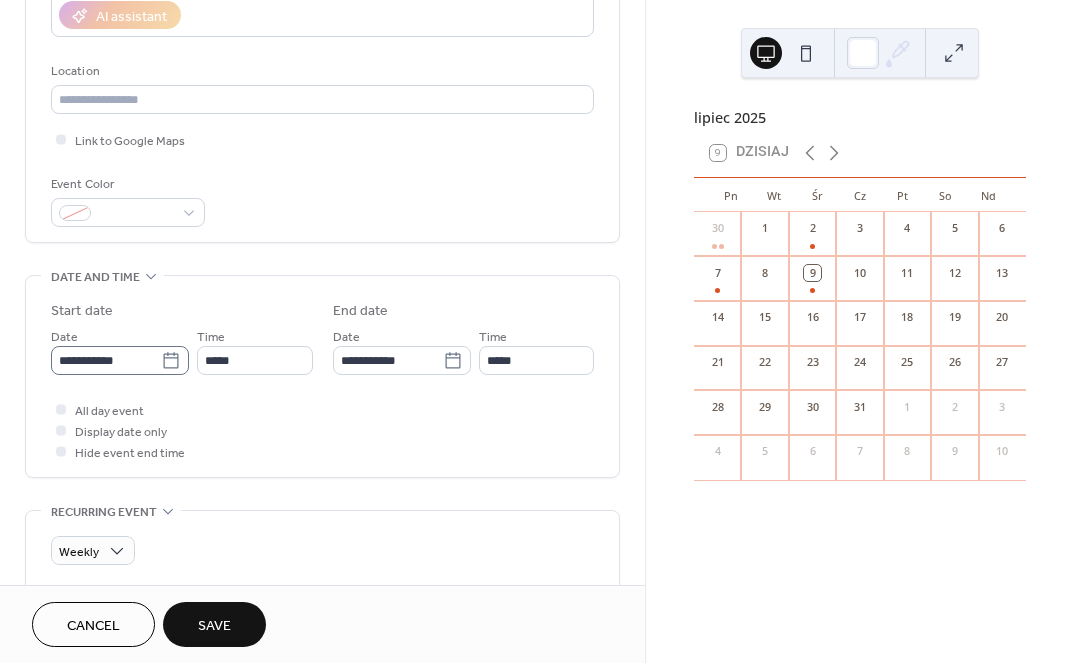 type on "**********" 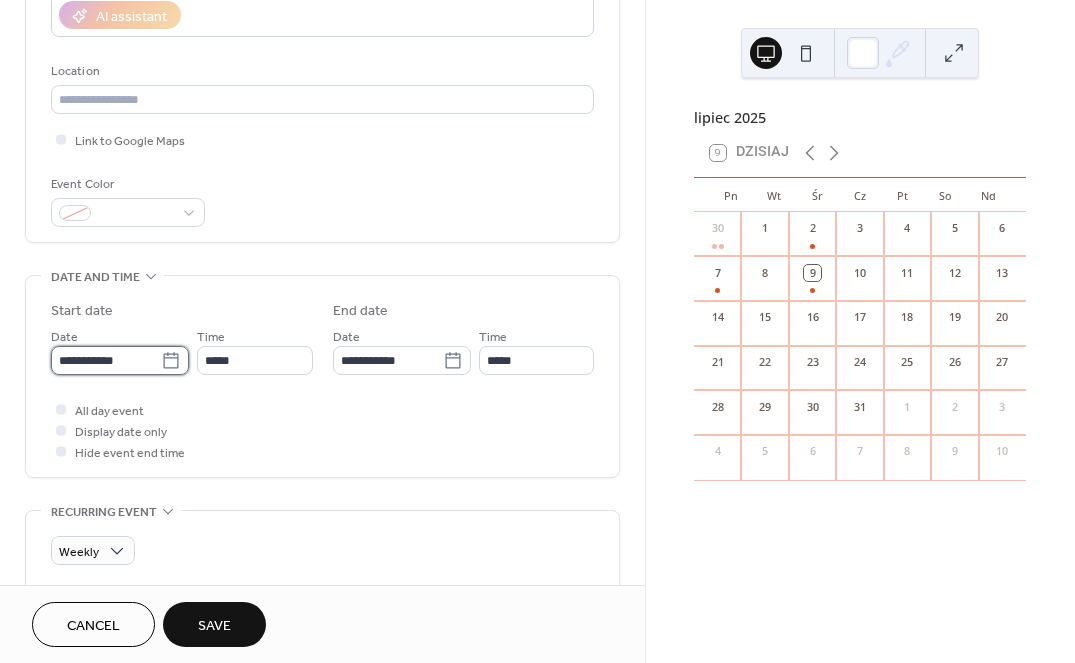 click on "**********" at bounding box center (106, 360) 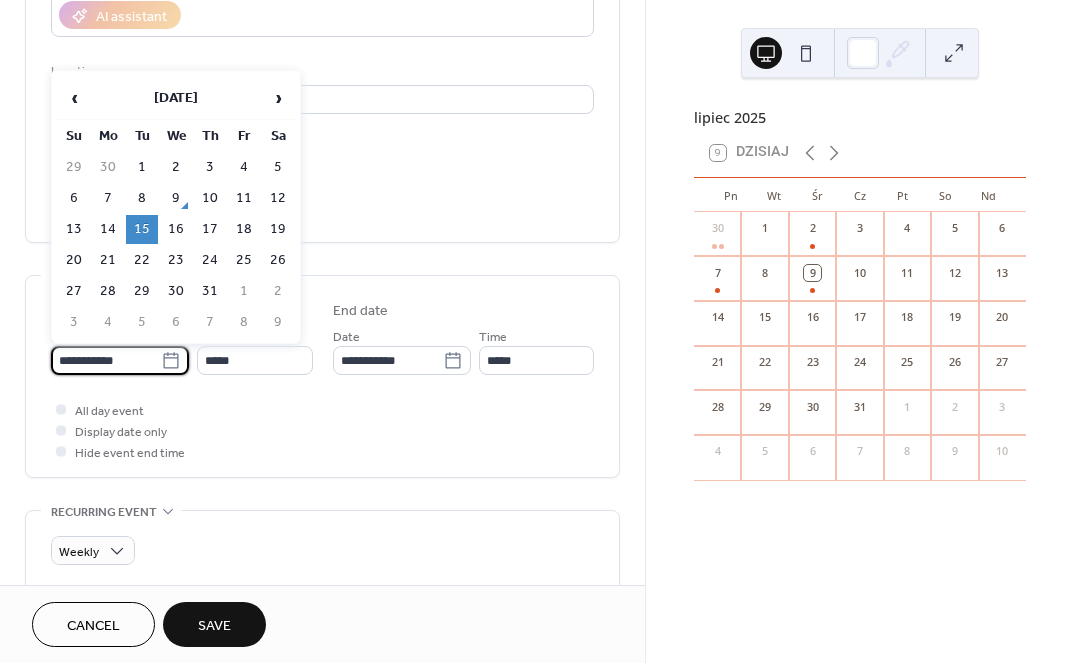 click on "**********" at bounding box center (322, -6) 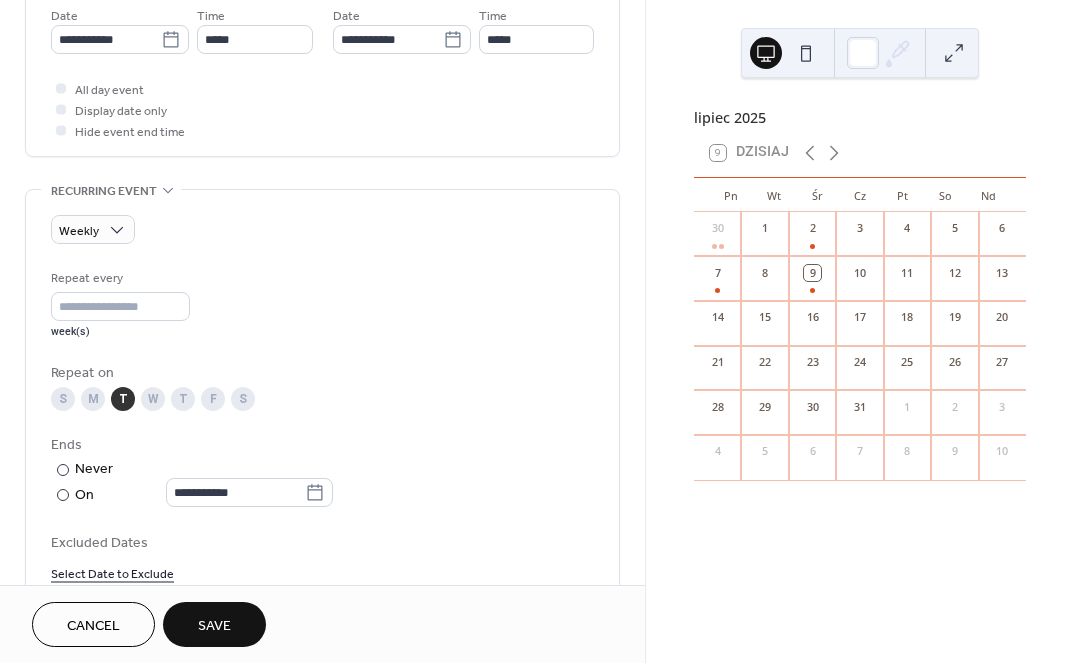 scroll, scrollTop: 851, scrollLeft: 0, axis: vertical 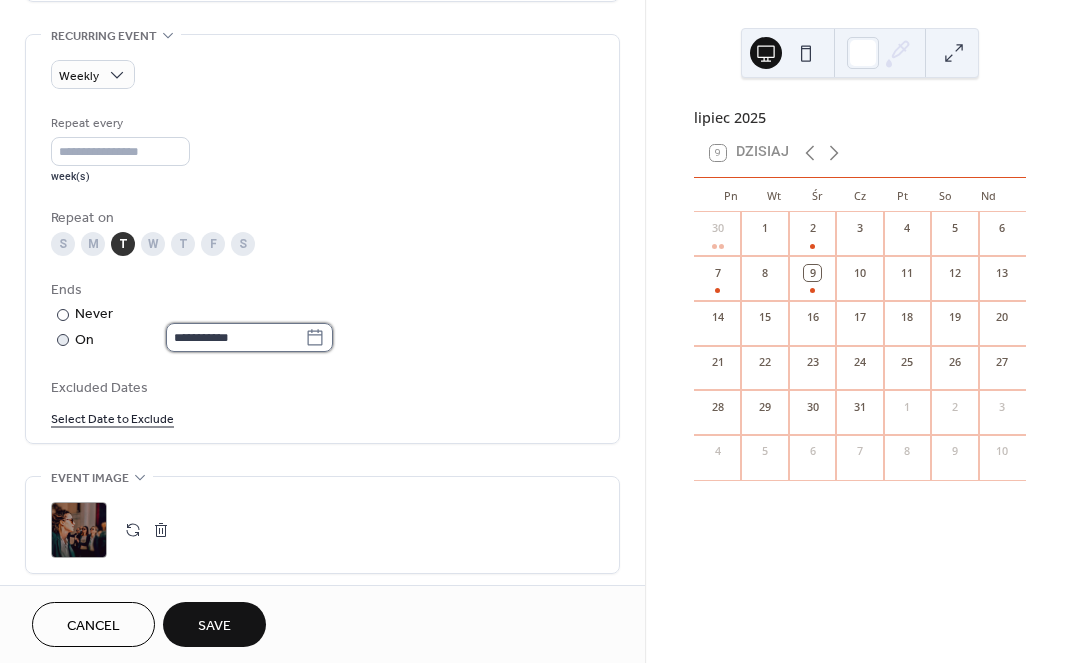 click on "**********" at bounding box center (235, 337) 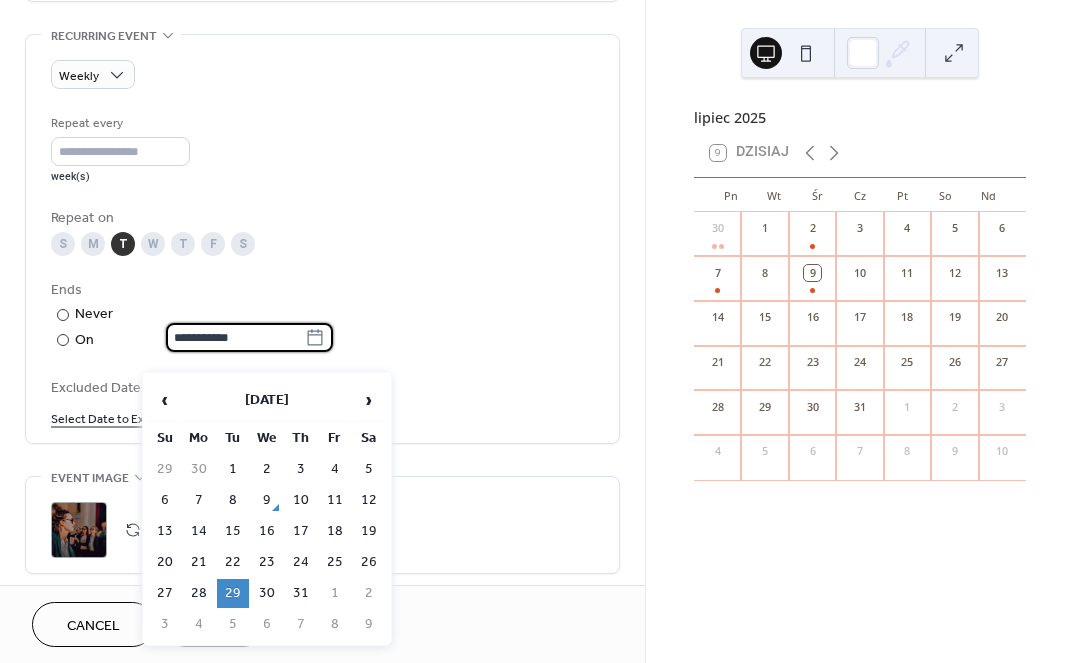 click on "**********" at bounding box center [322, 316] 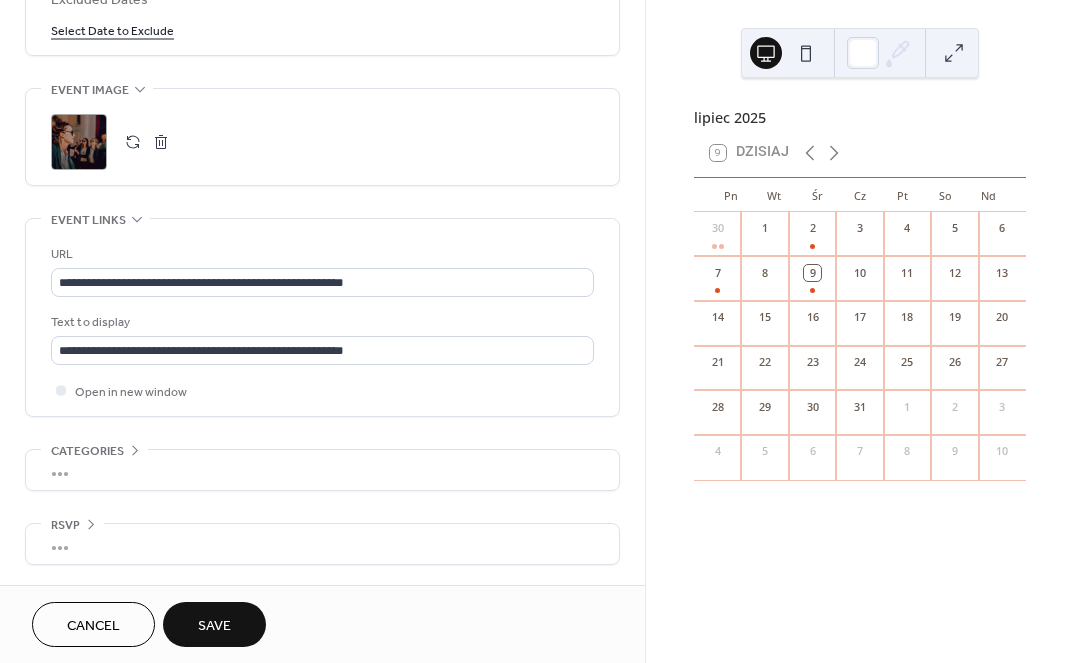 scroll, scrollTop: 1265, scrollLeft: 0, axis: vertical 